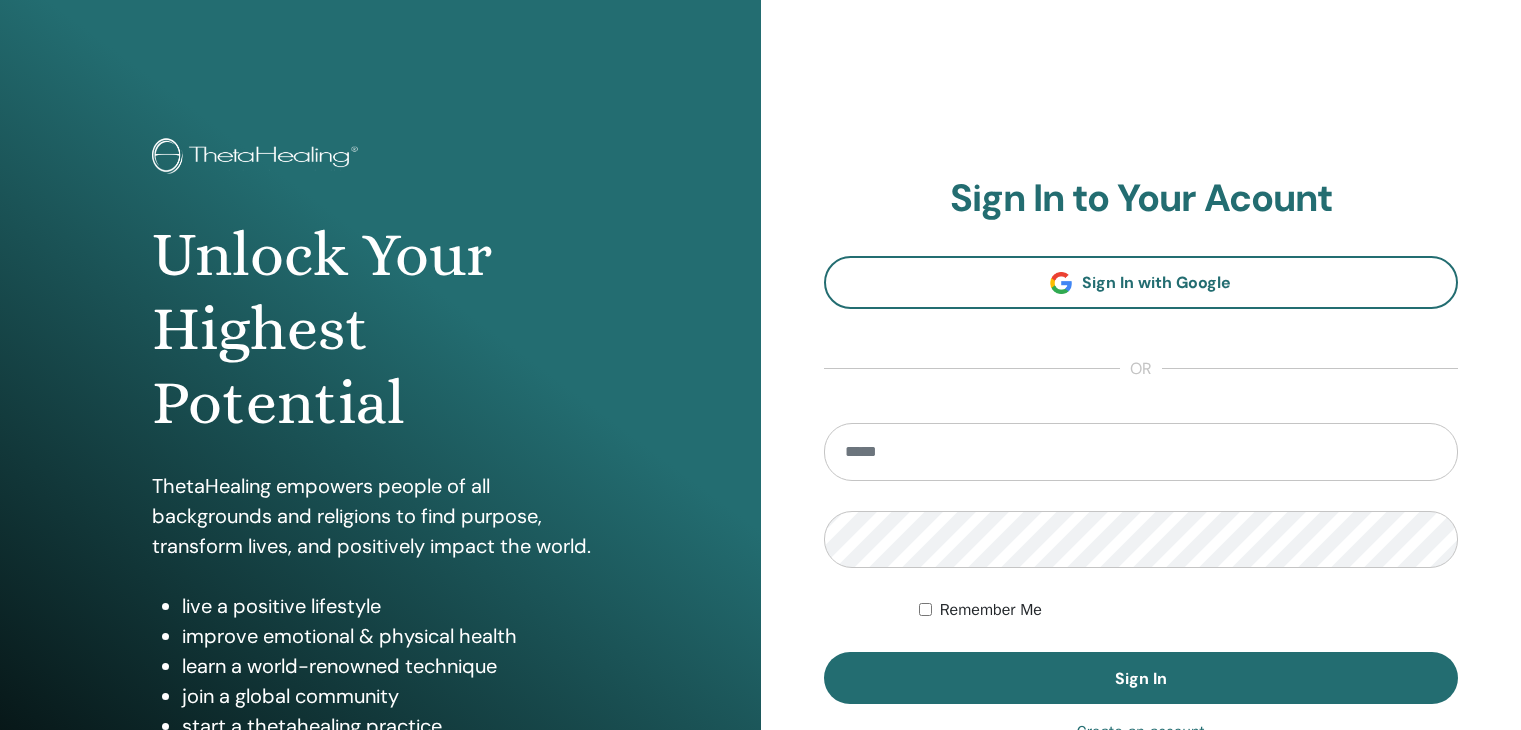 scroll, scrollTop: 0, scrollLeft: 0, axis: both 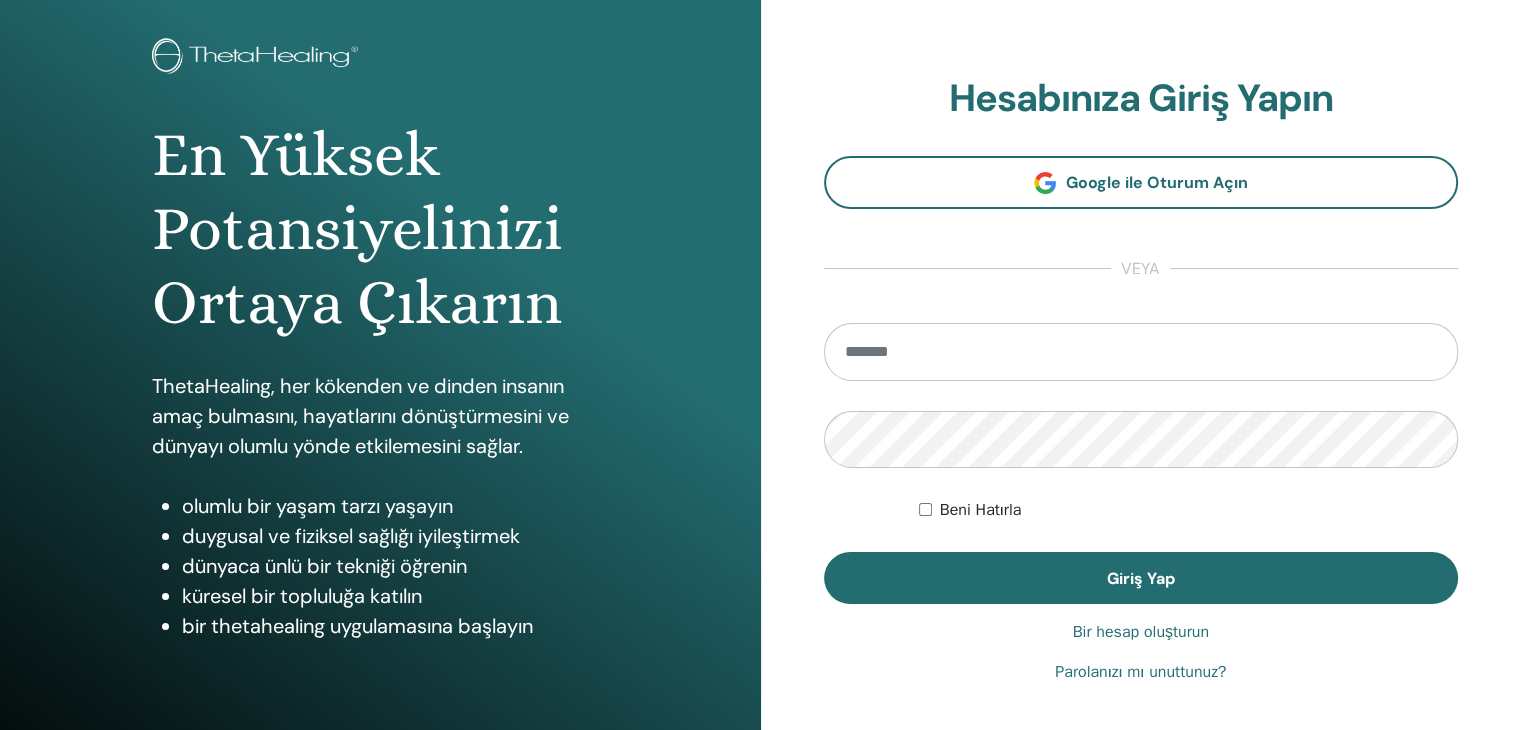 click at bounding box center (1141, 352) 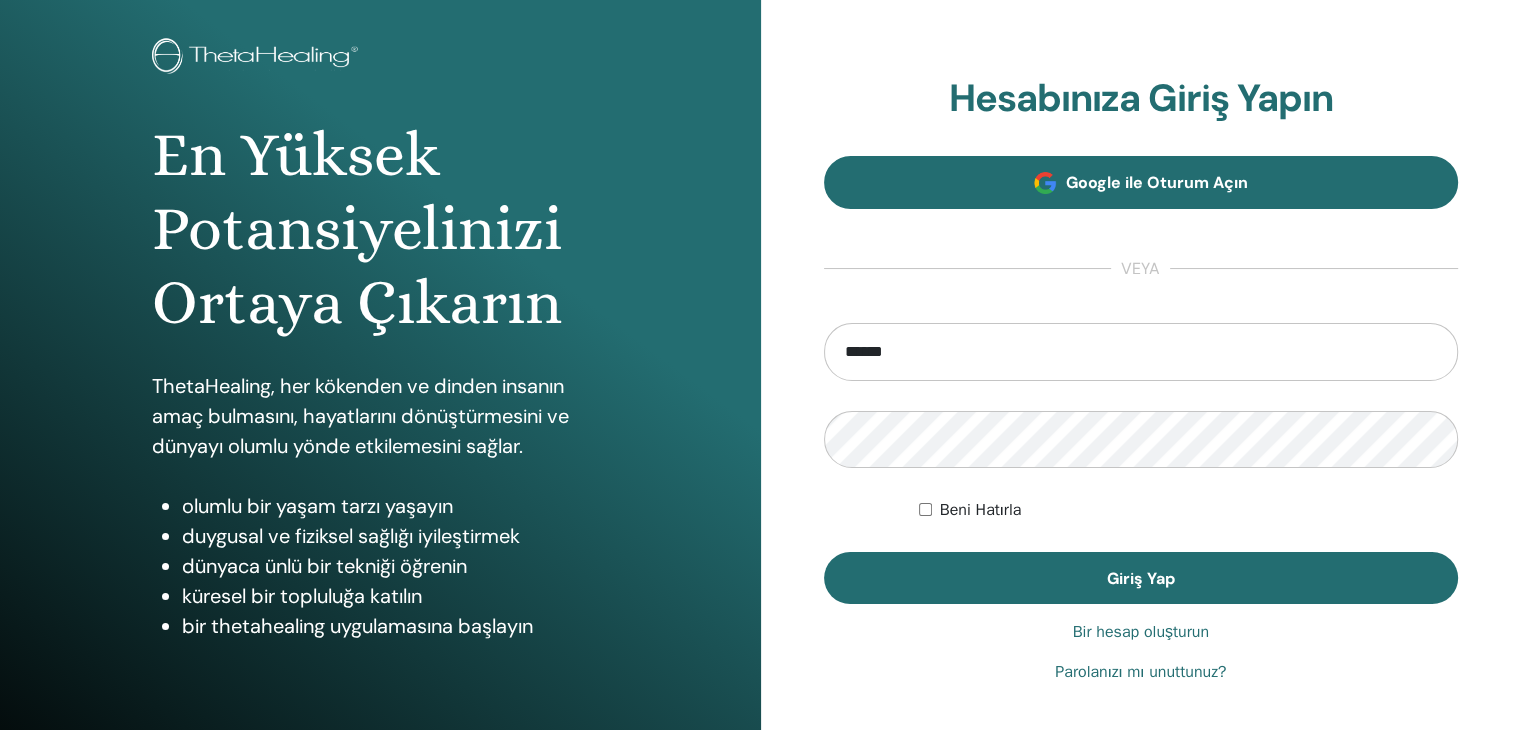 type on "******" 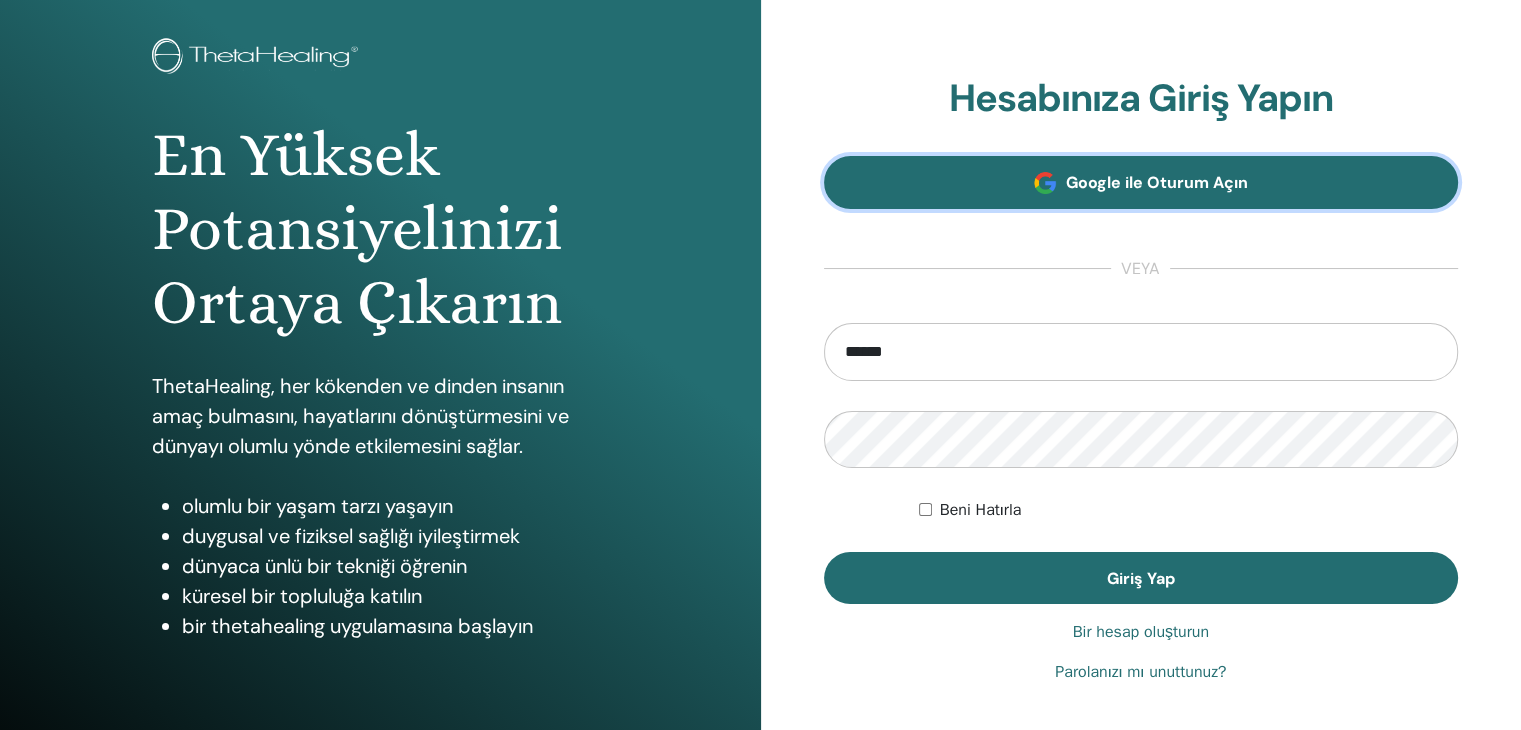 click on "Google ile Oturum Açın" at bounding box center [1157, 182] 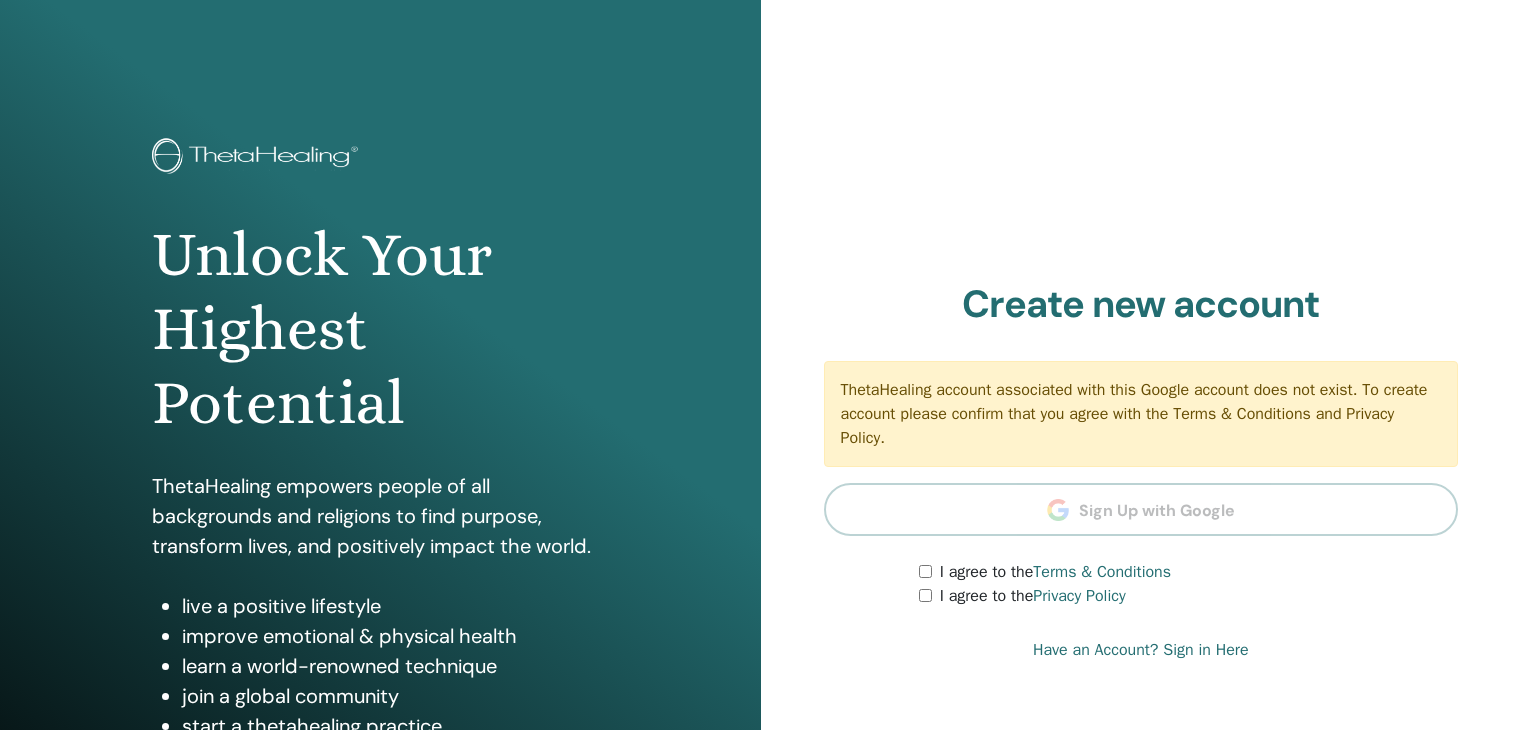 scroll, scrollTop: 0, scrollLeft: 0, axis: both 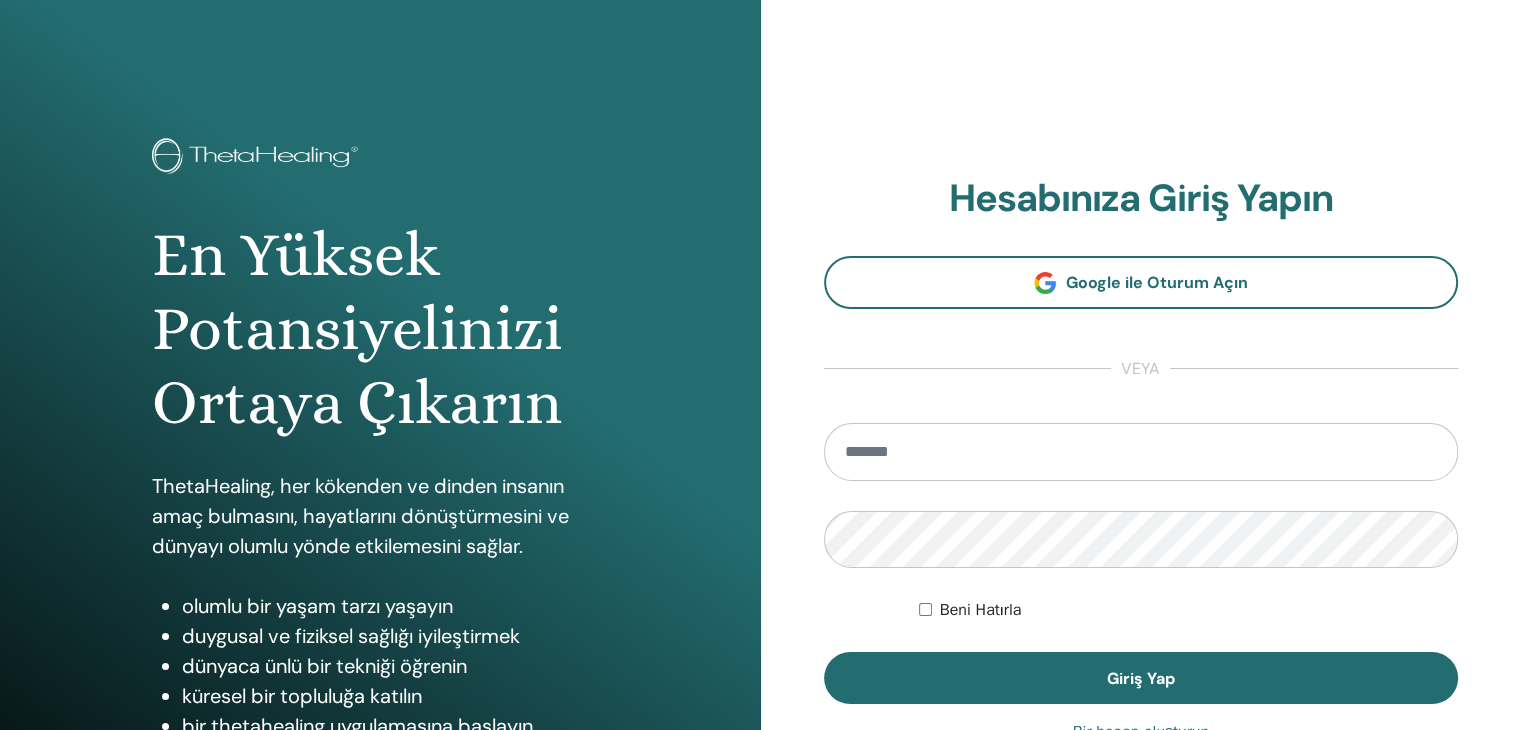 click at bounding box center [1141, 452] 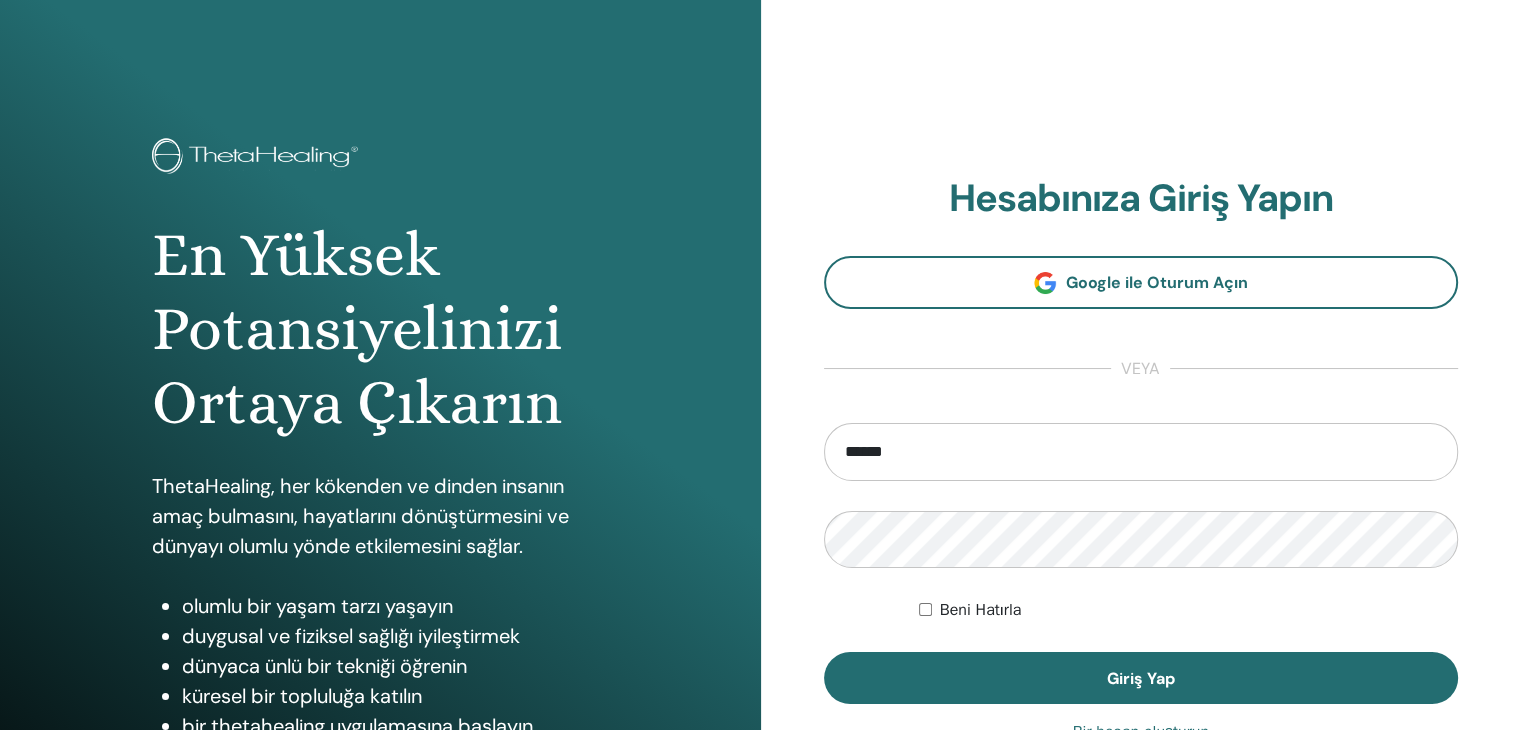 type on "******" 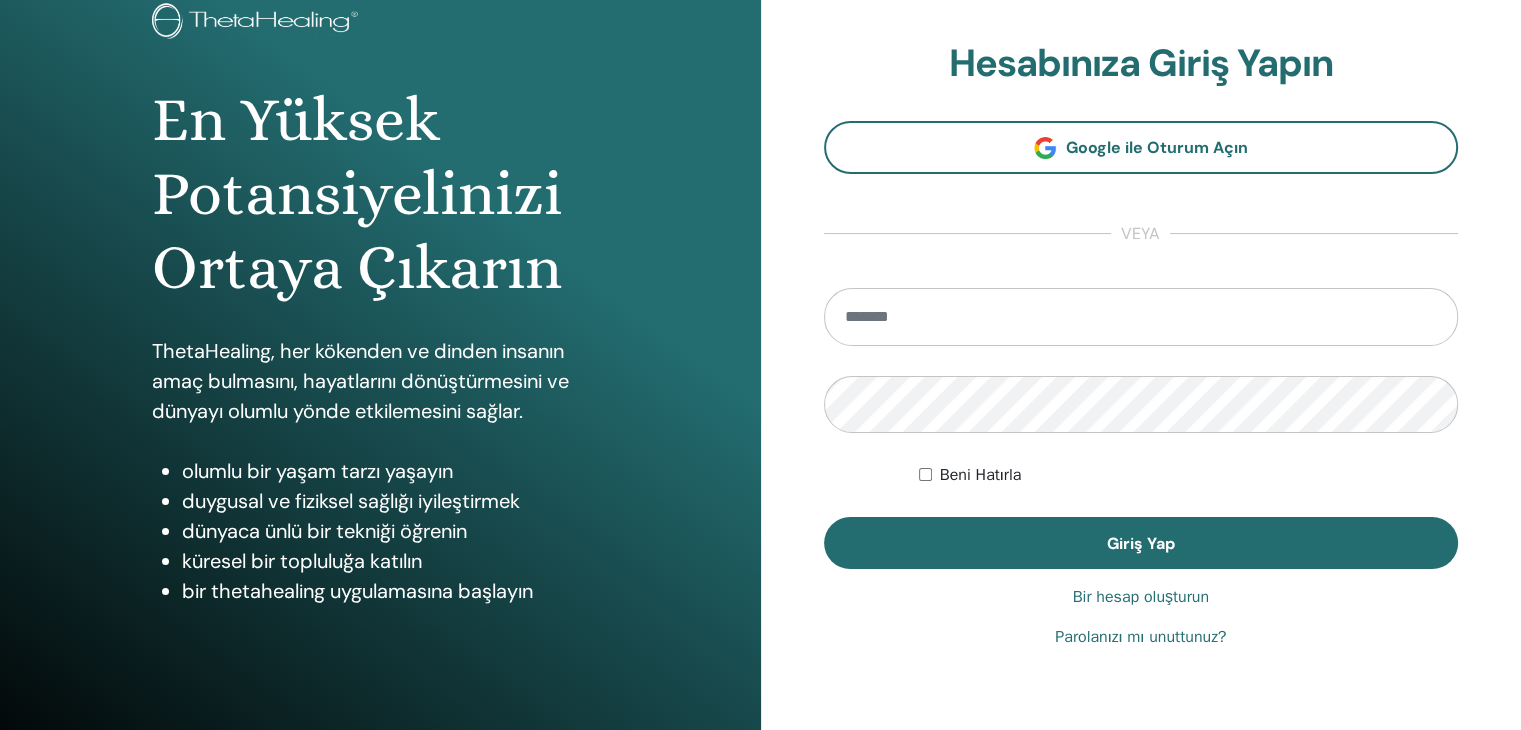 scroll, scrollTop: 100, scrollLeft: 0, axis: vertical 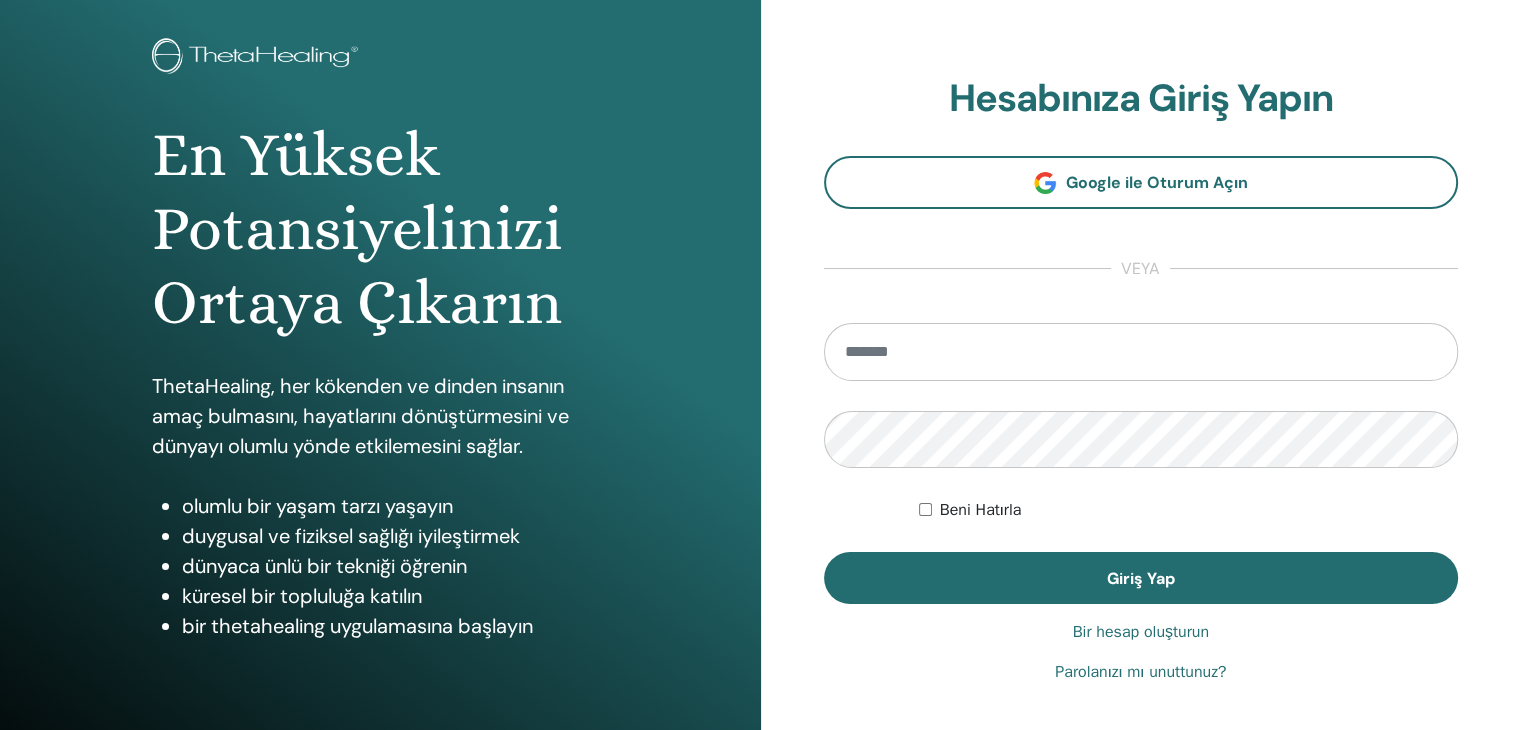 click at bounding box center [1141, 352] 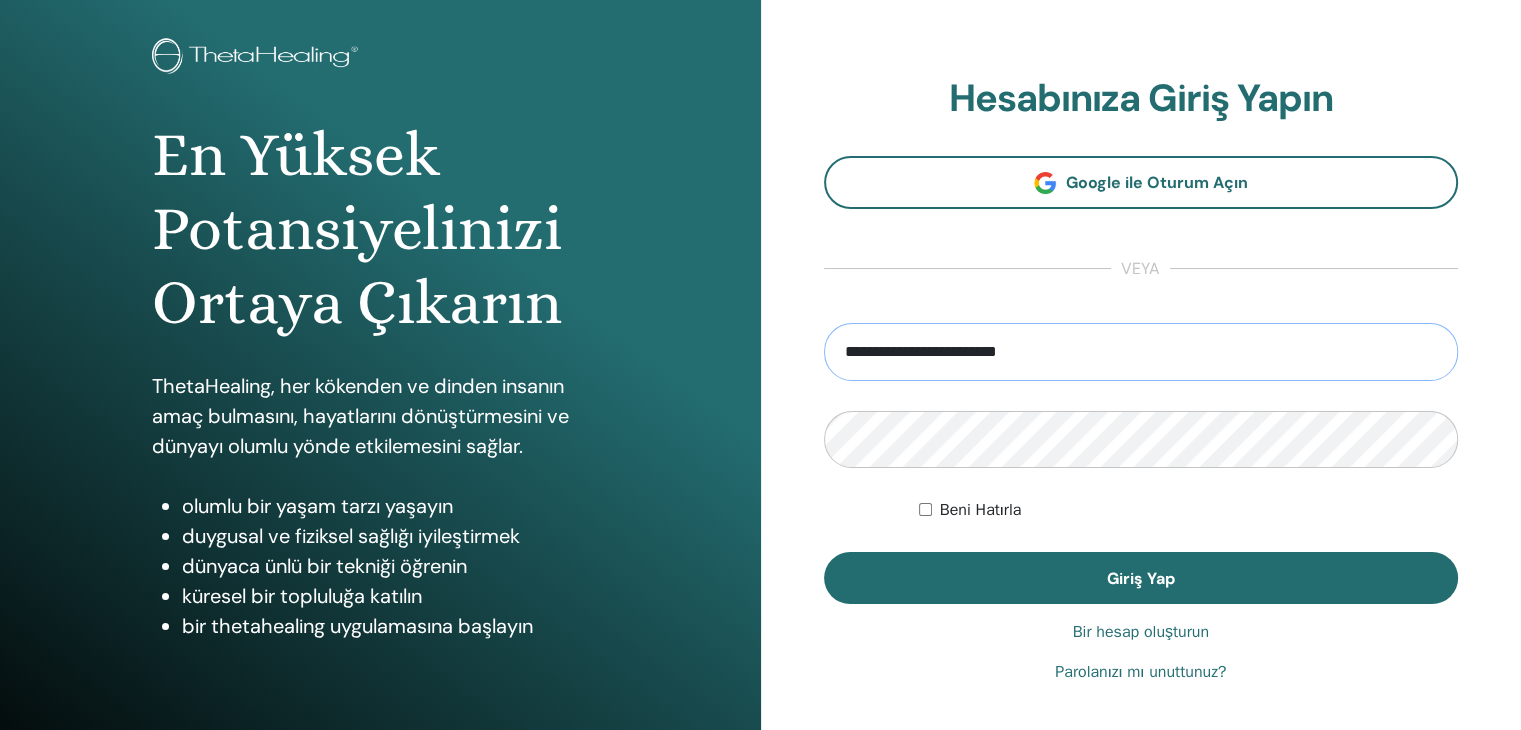 type on "**********" 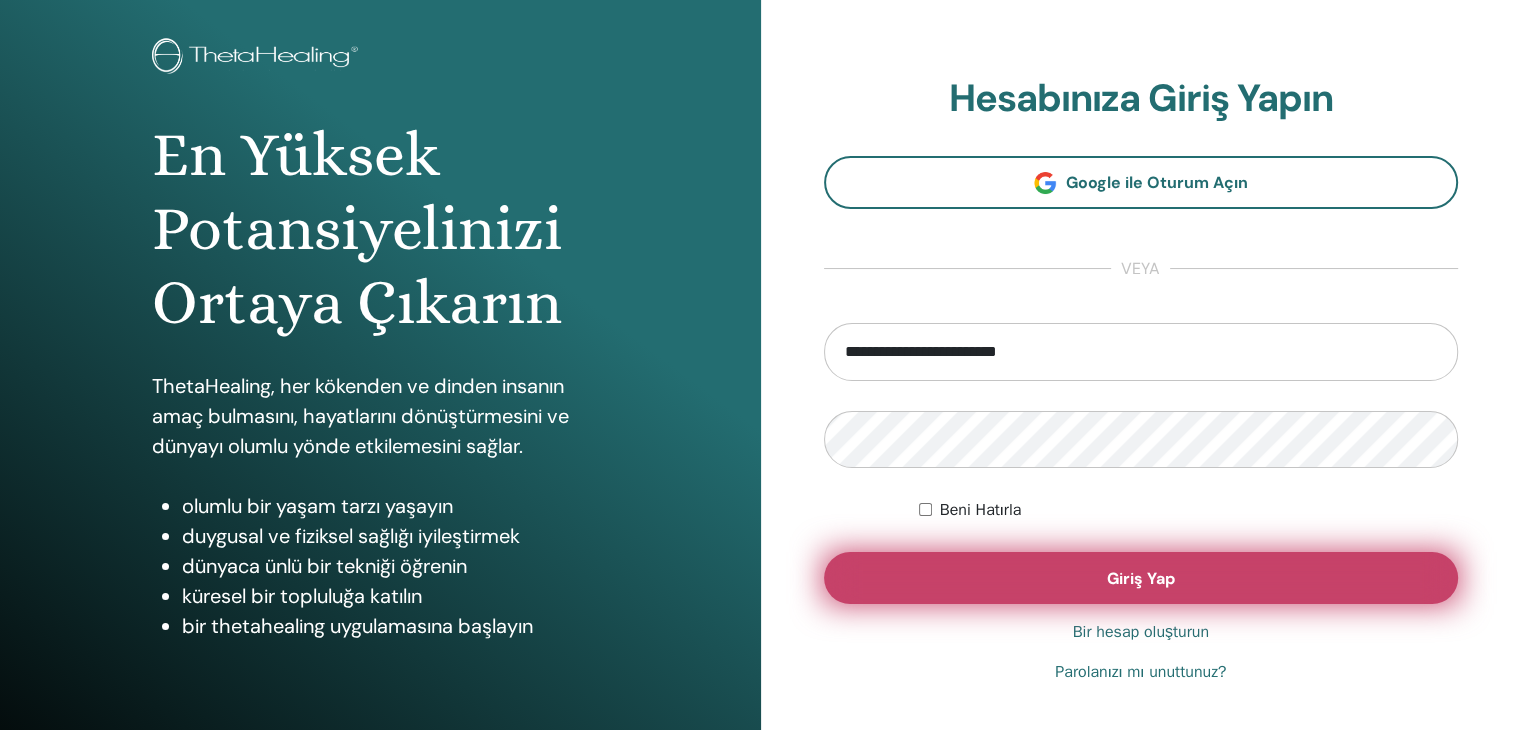 click on "Giriş Yap" at bounding box center (1141, 578) 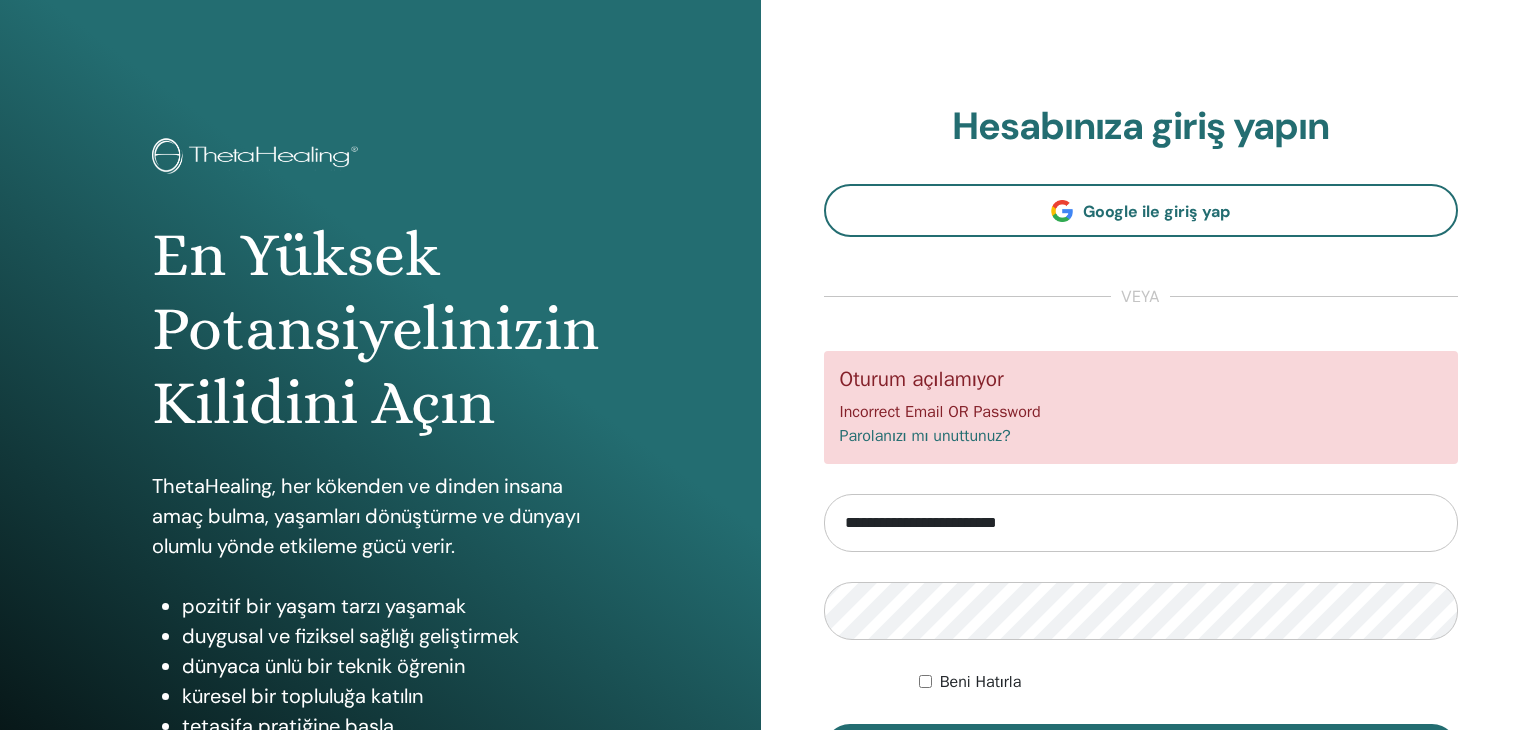 scroll, scrollTop: 0, scrollLeft: 0, axis: both 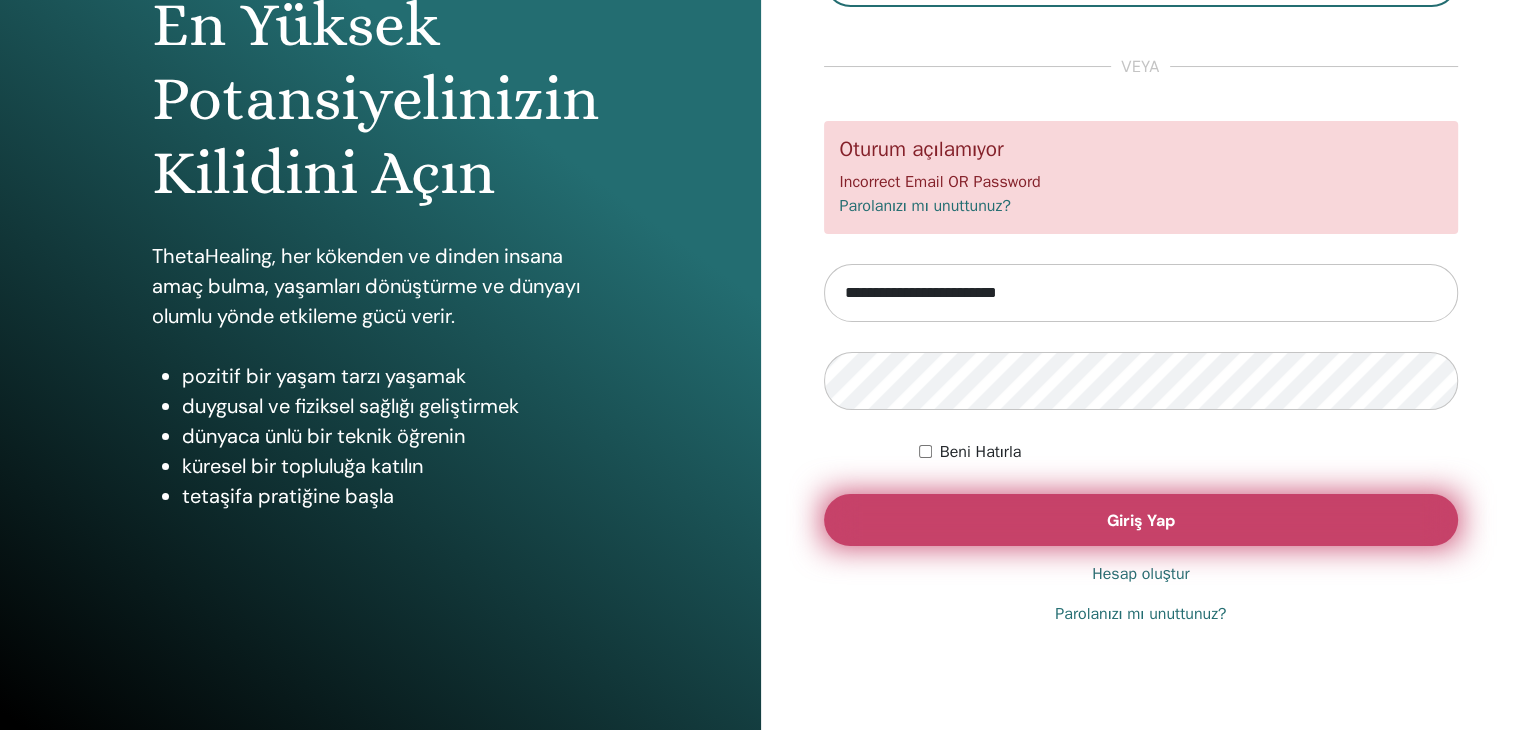 click on "Giriş Yap" at bounding box center [1141, 520] 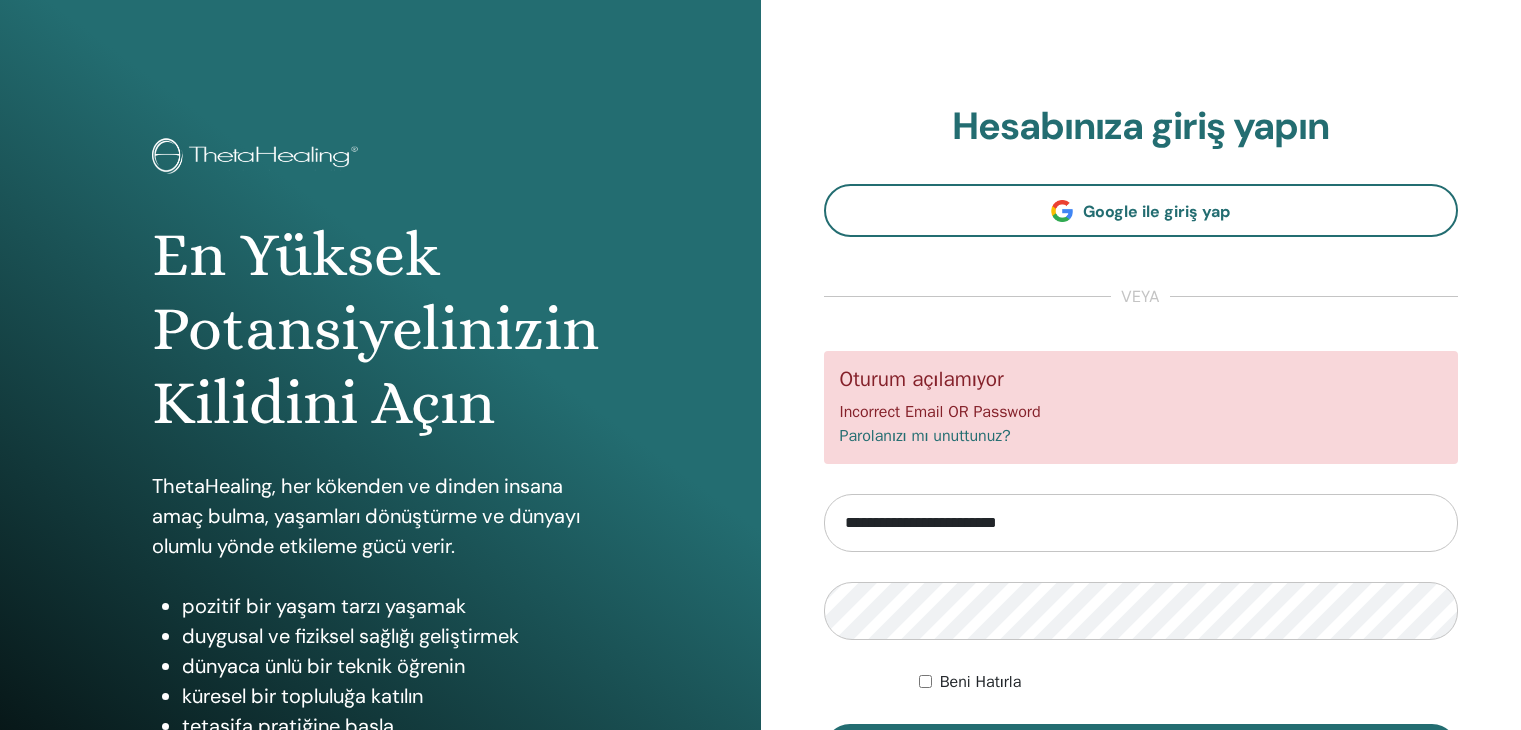 scroll, scrollTop: 0, scrollLeft: 0, axis: both 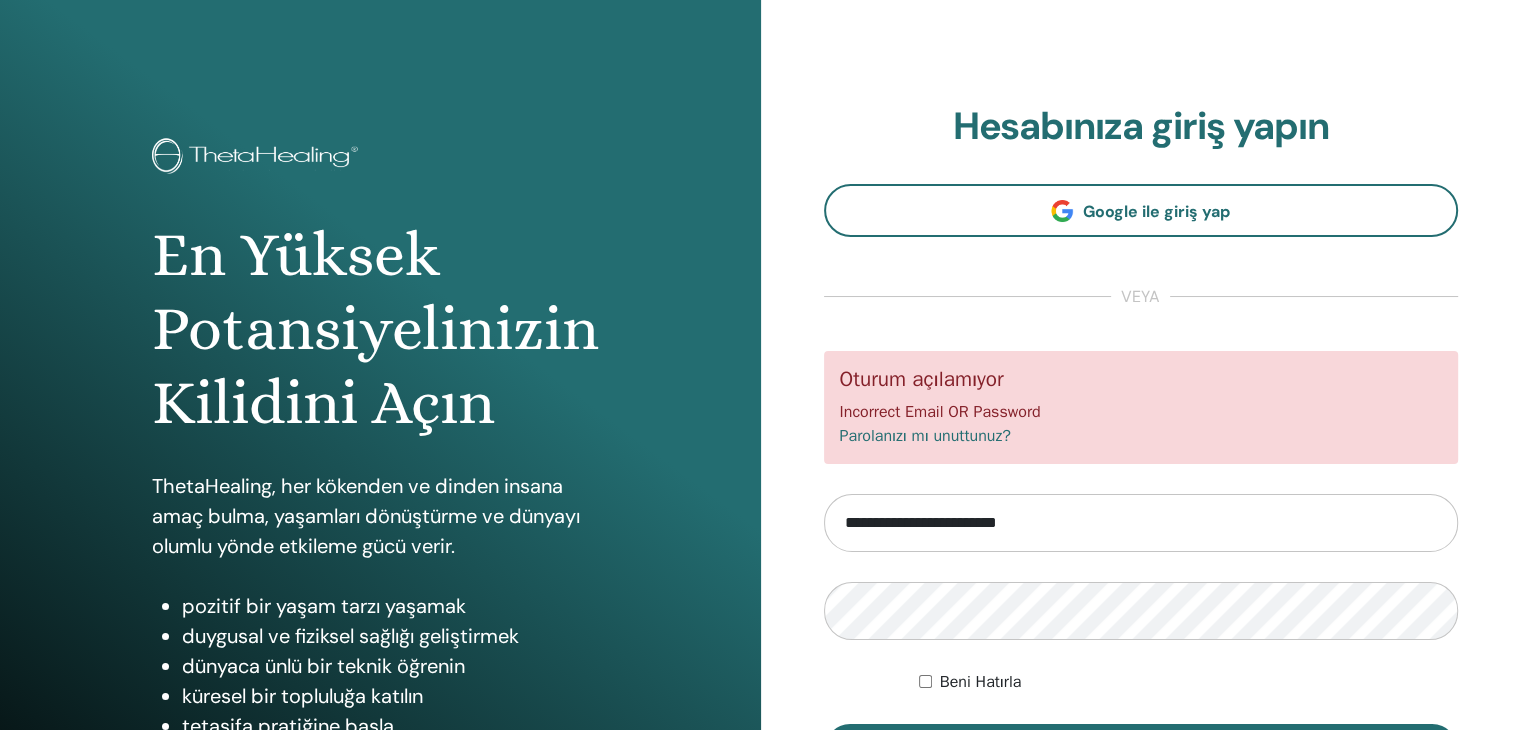 click on "Oturum açılamıyor
Incorrect Email OR Password
Parolanızı mı unuttunuz?
[EMAIL]
Beni Hatırla
Giriş Yap" at bounding box center [1141, 563] 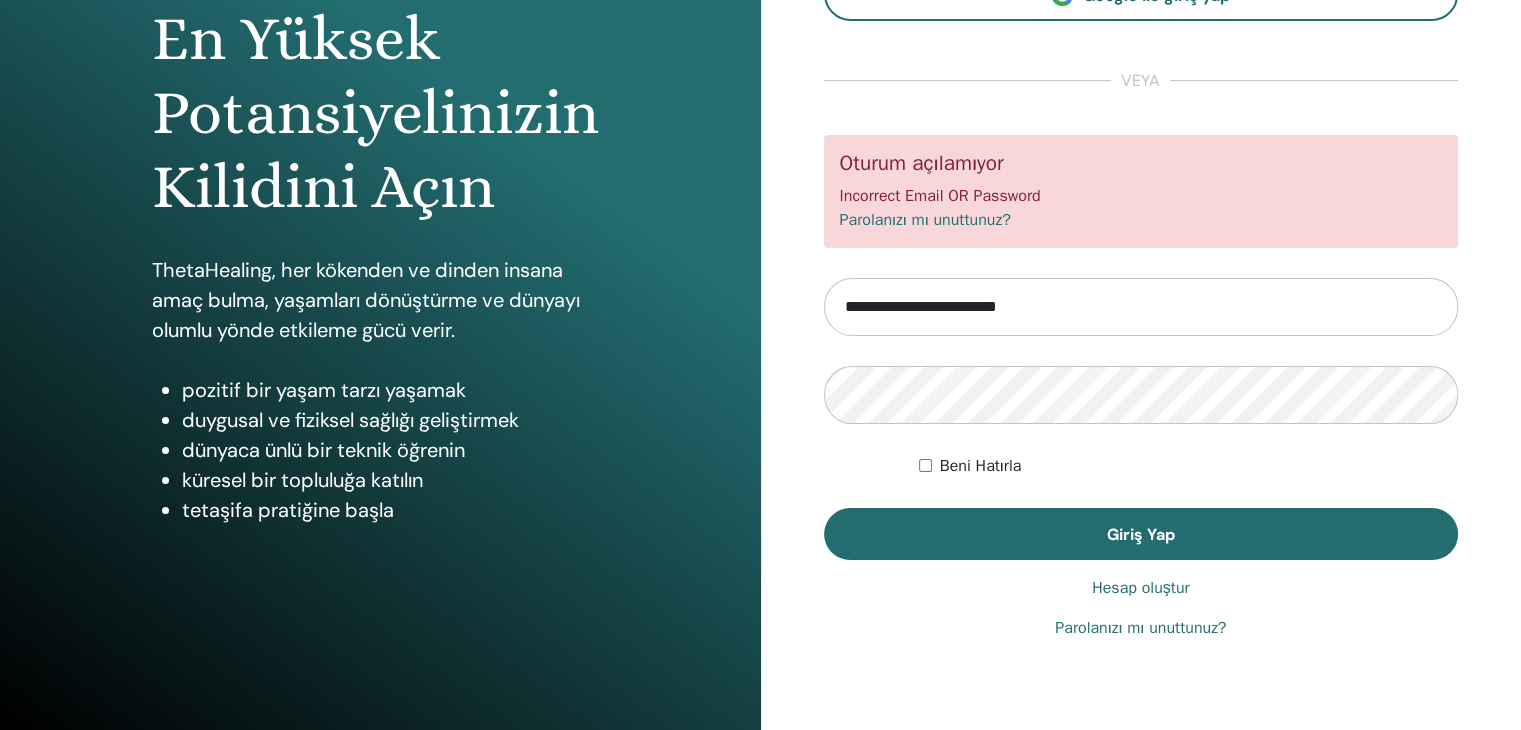 scroll, scrollTop: 230, scrollLeft: 0, axis: vertical 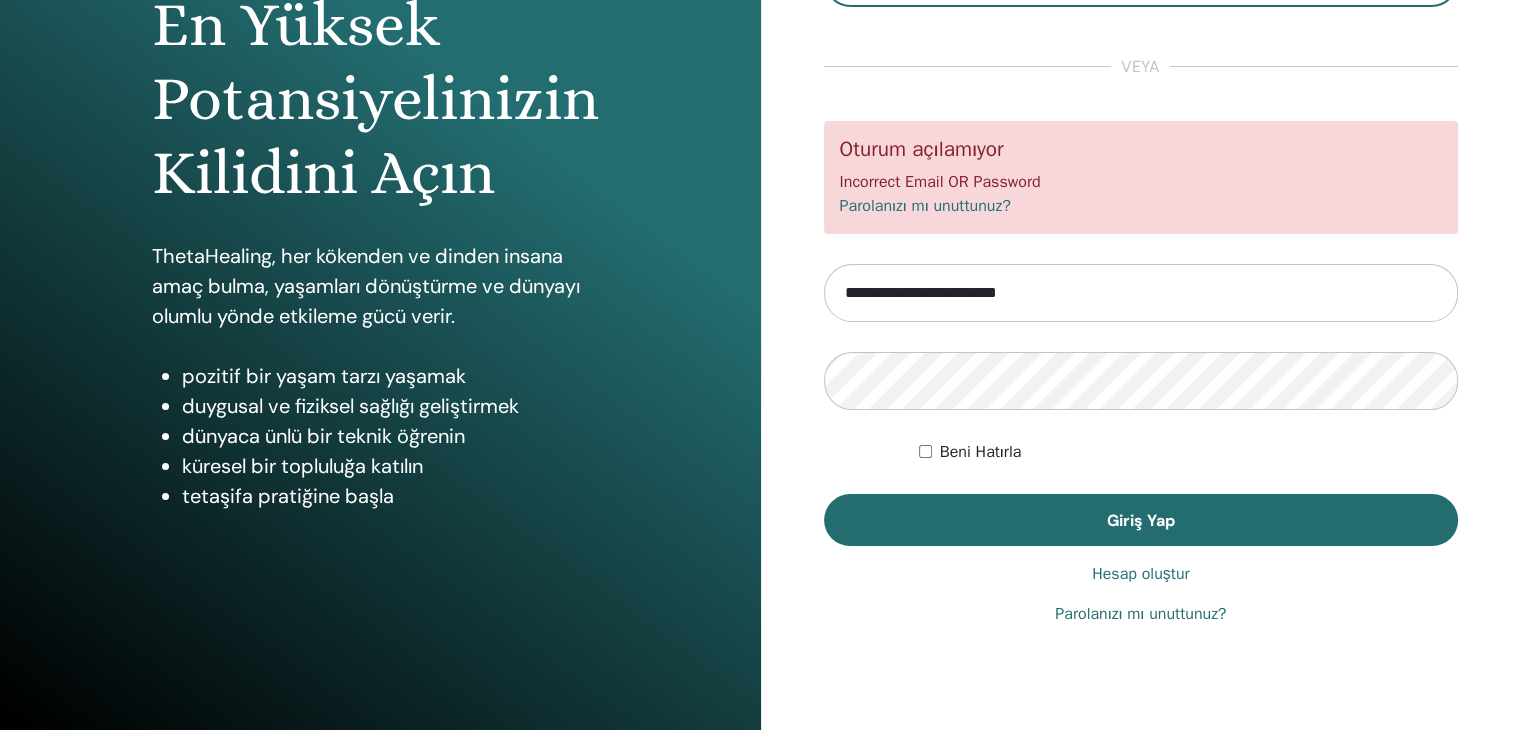 click on "Parolanızı mı unuttunuz?" at bounding box center (1140, 614) 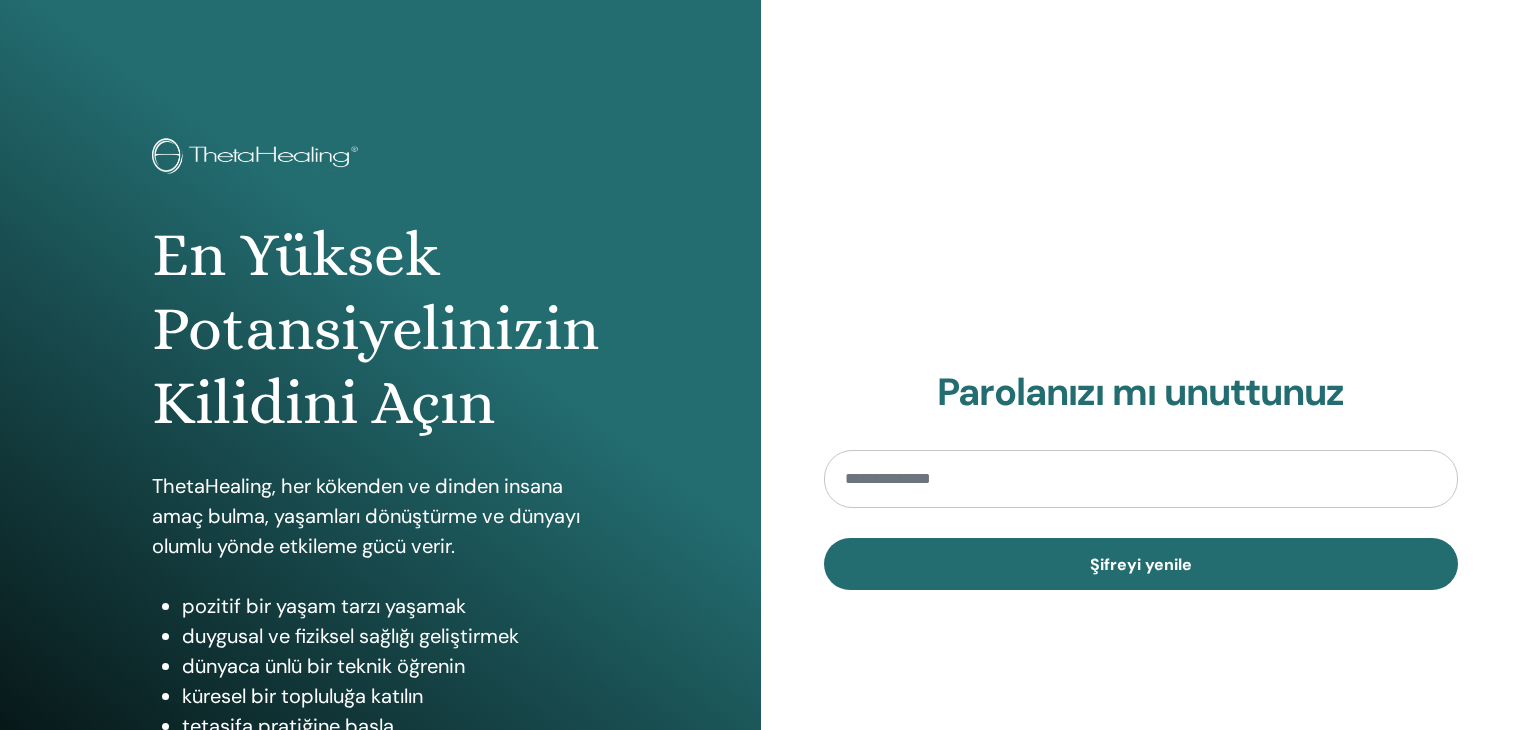 scroll, scrollTop: 0, scrollLeft: 0, axis: both 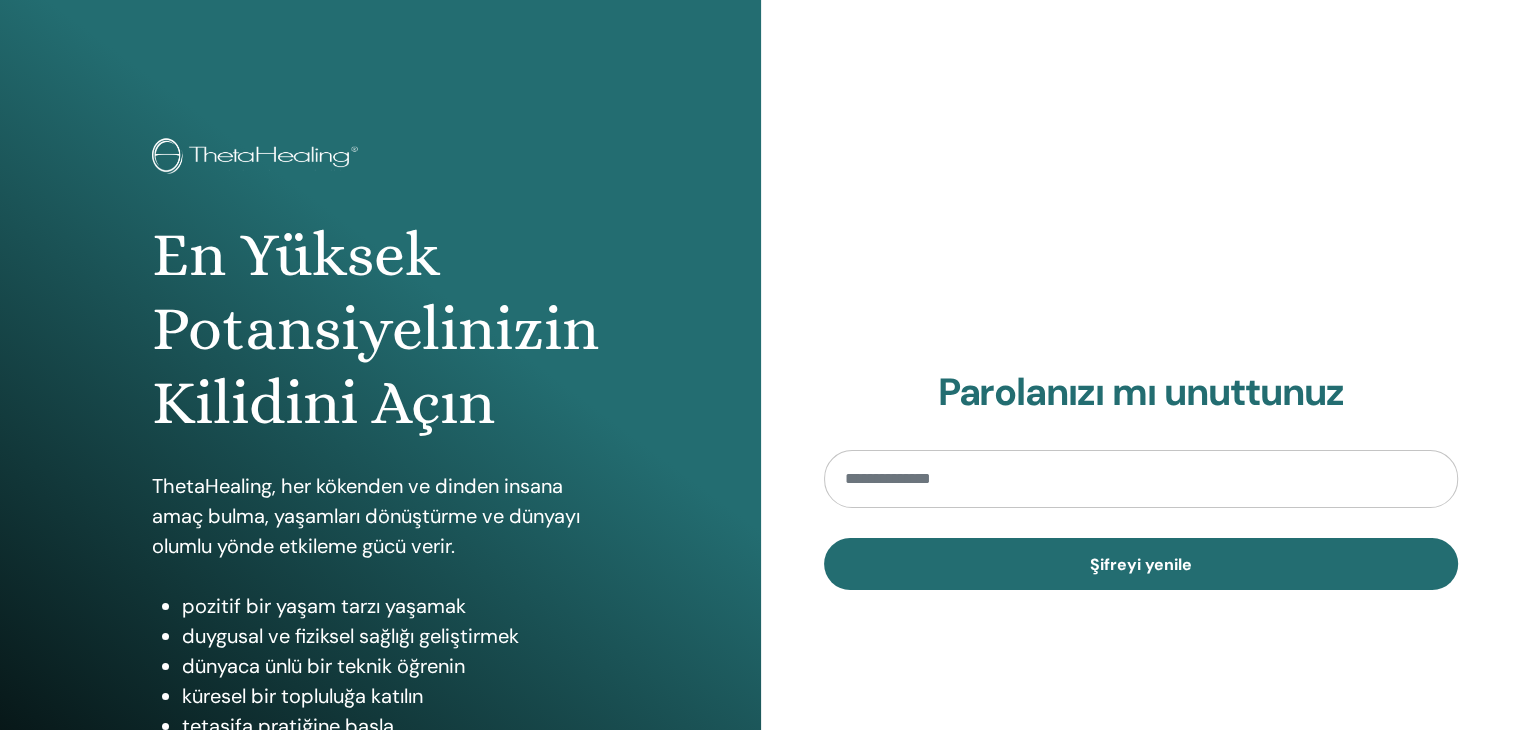 click at bounding box center (1141, 479) 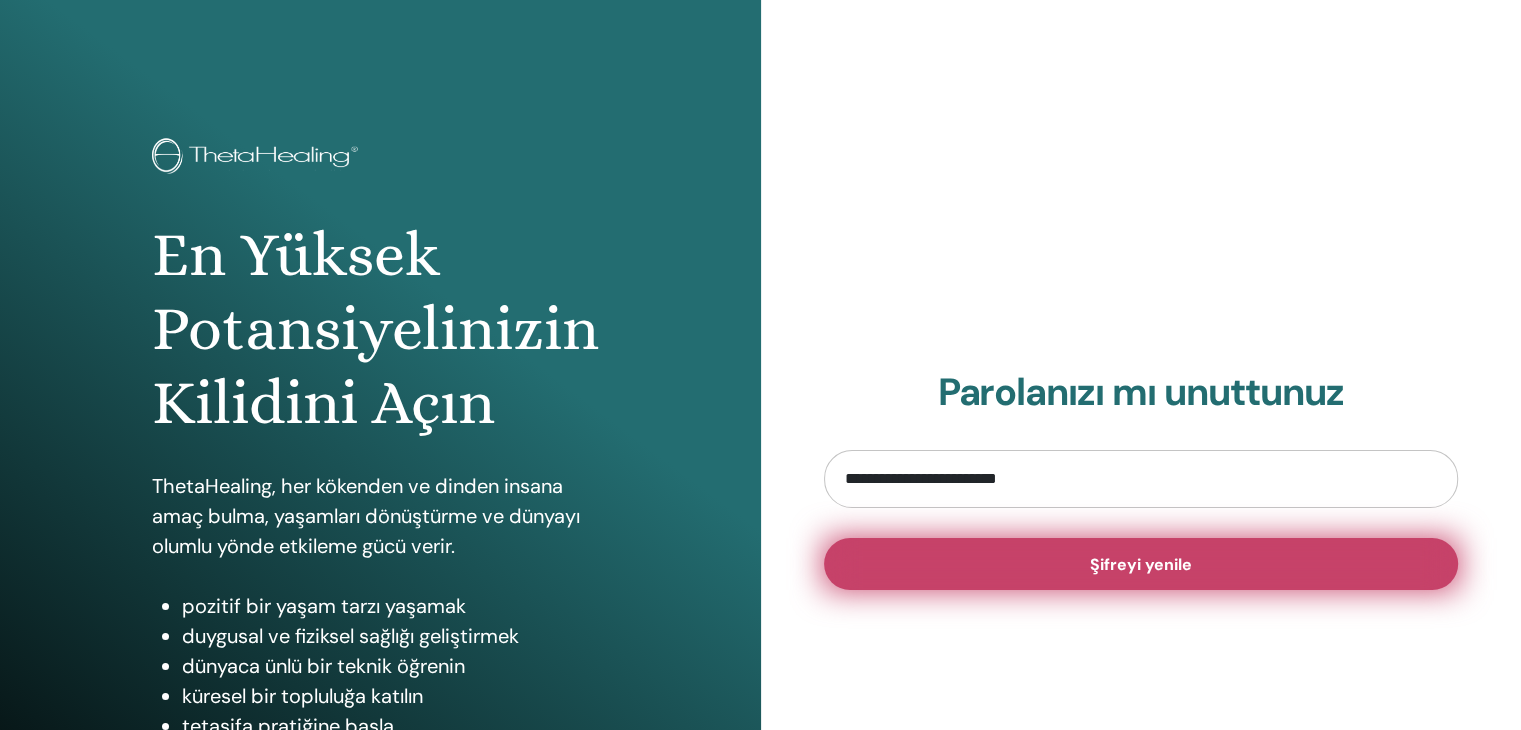 type on "**********" 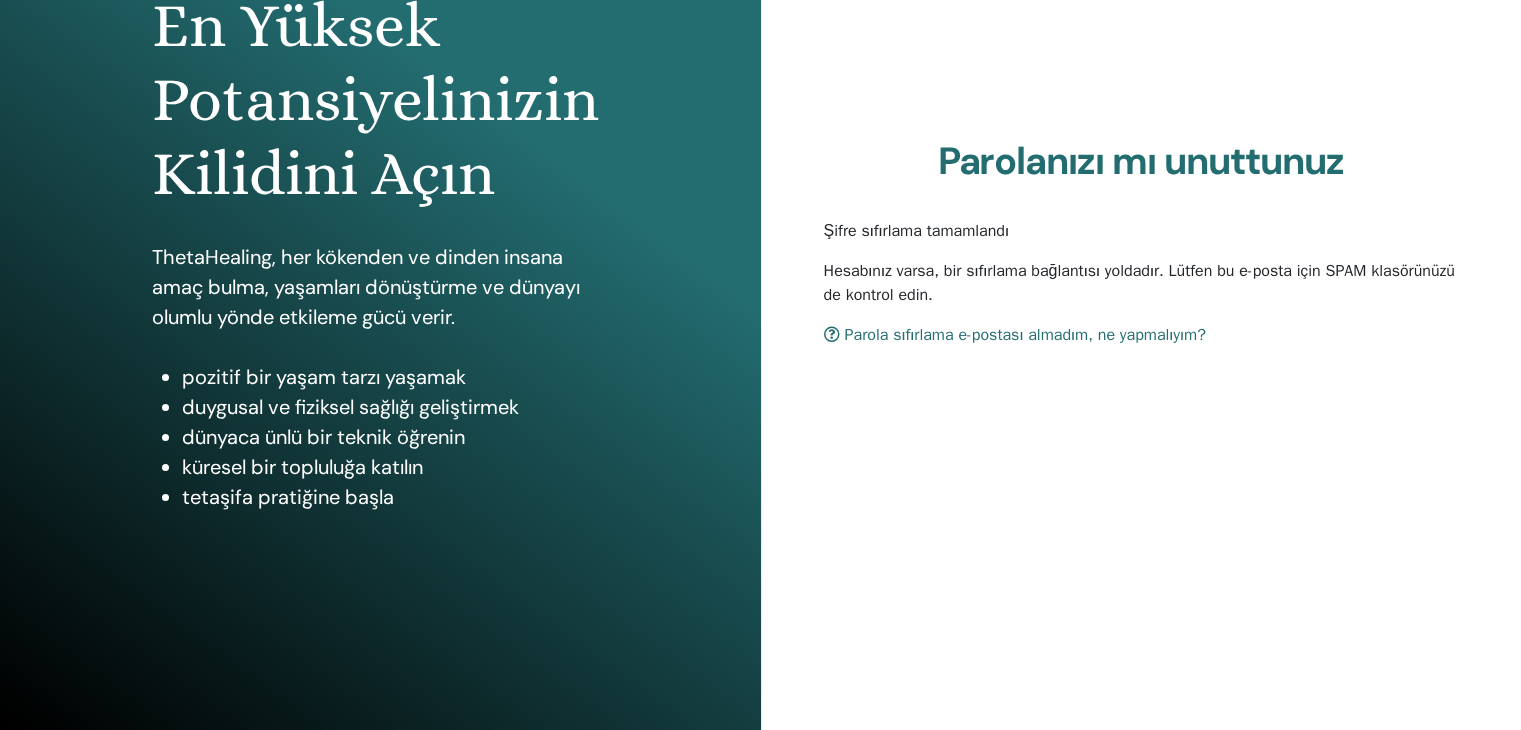 scroll, scrollTop: 230, scrollLeft: 0, axis: vertical 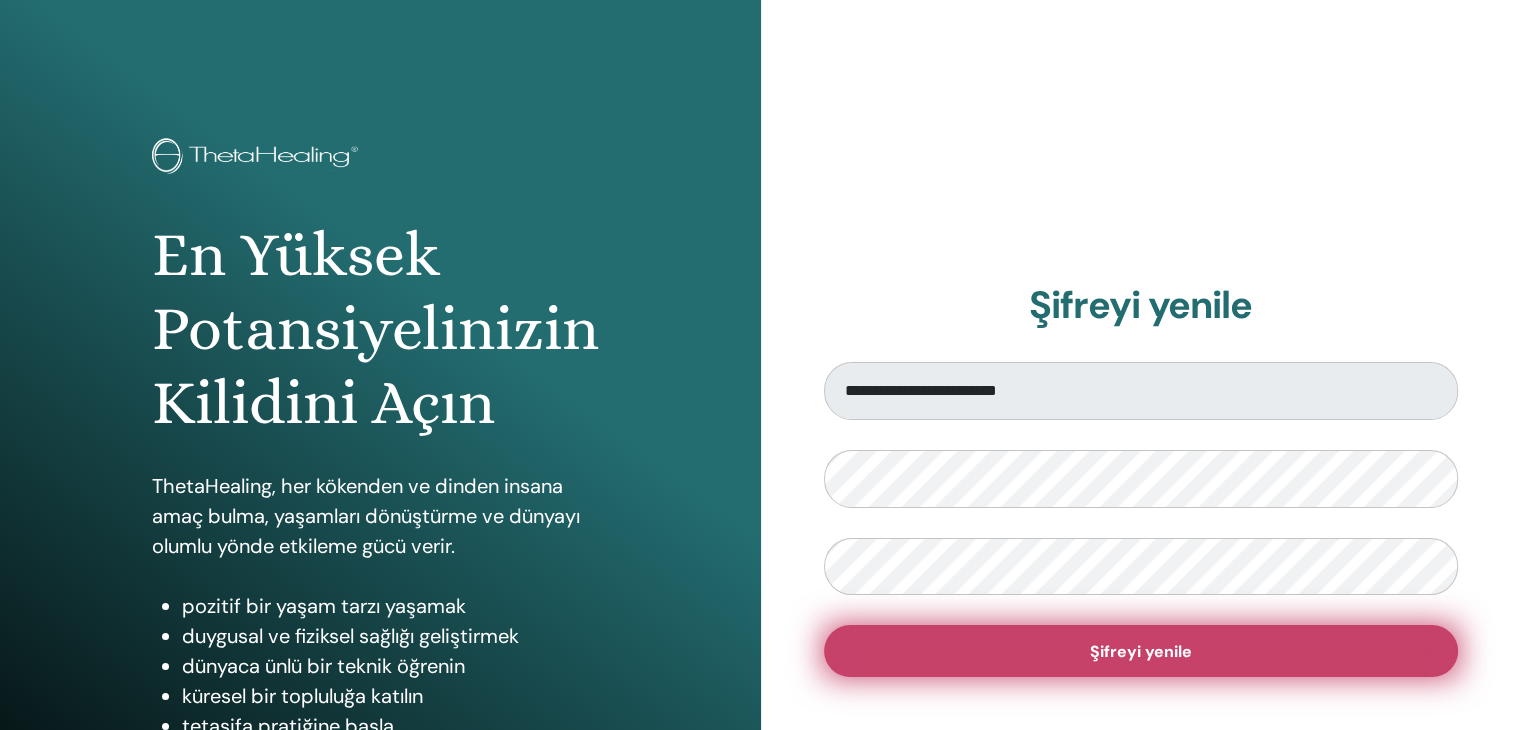 click on "Şifreyi yenile" at bounding box center [1141, 651] 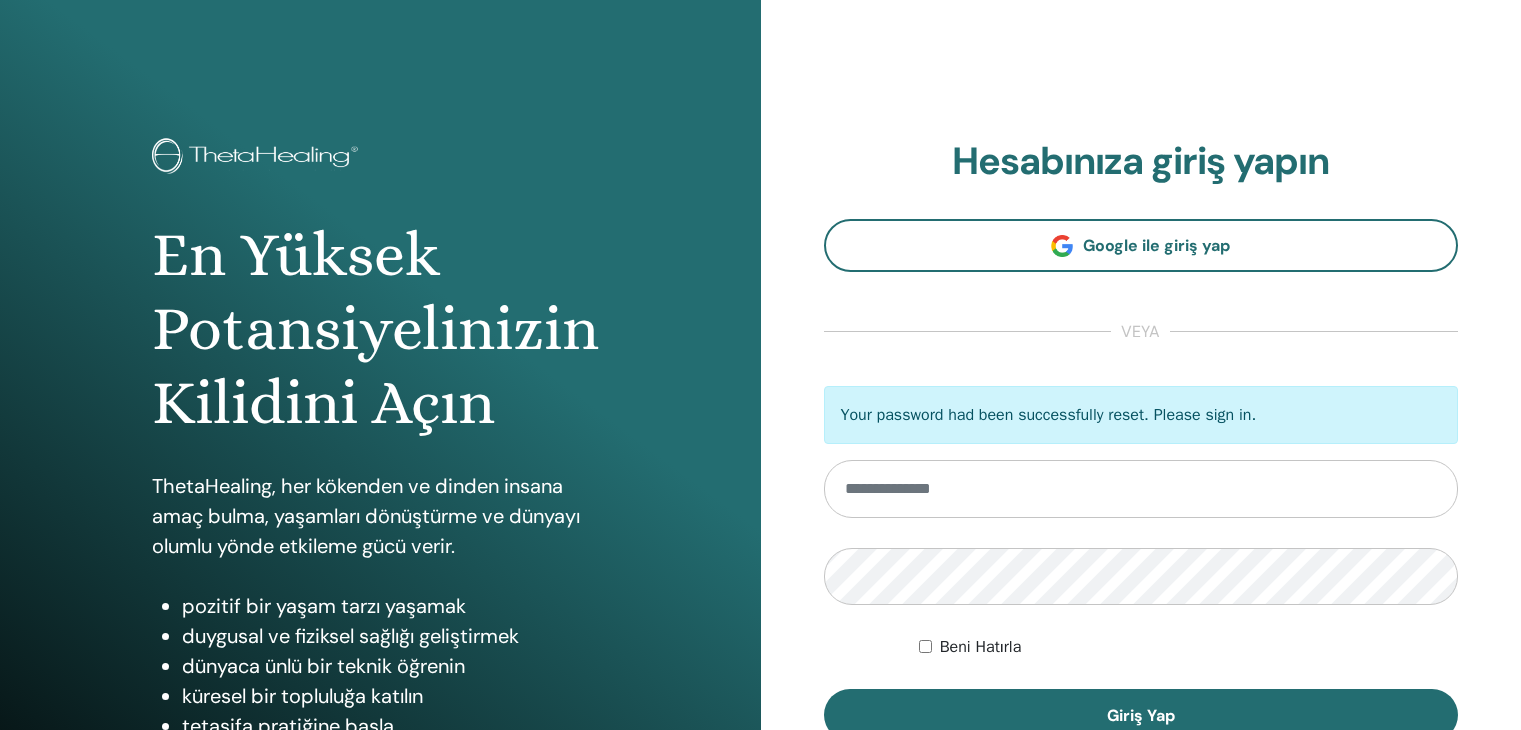 scroll, scrollTop: 0, scrollLeft: 0, axis: both 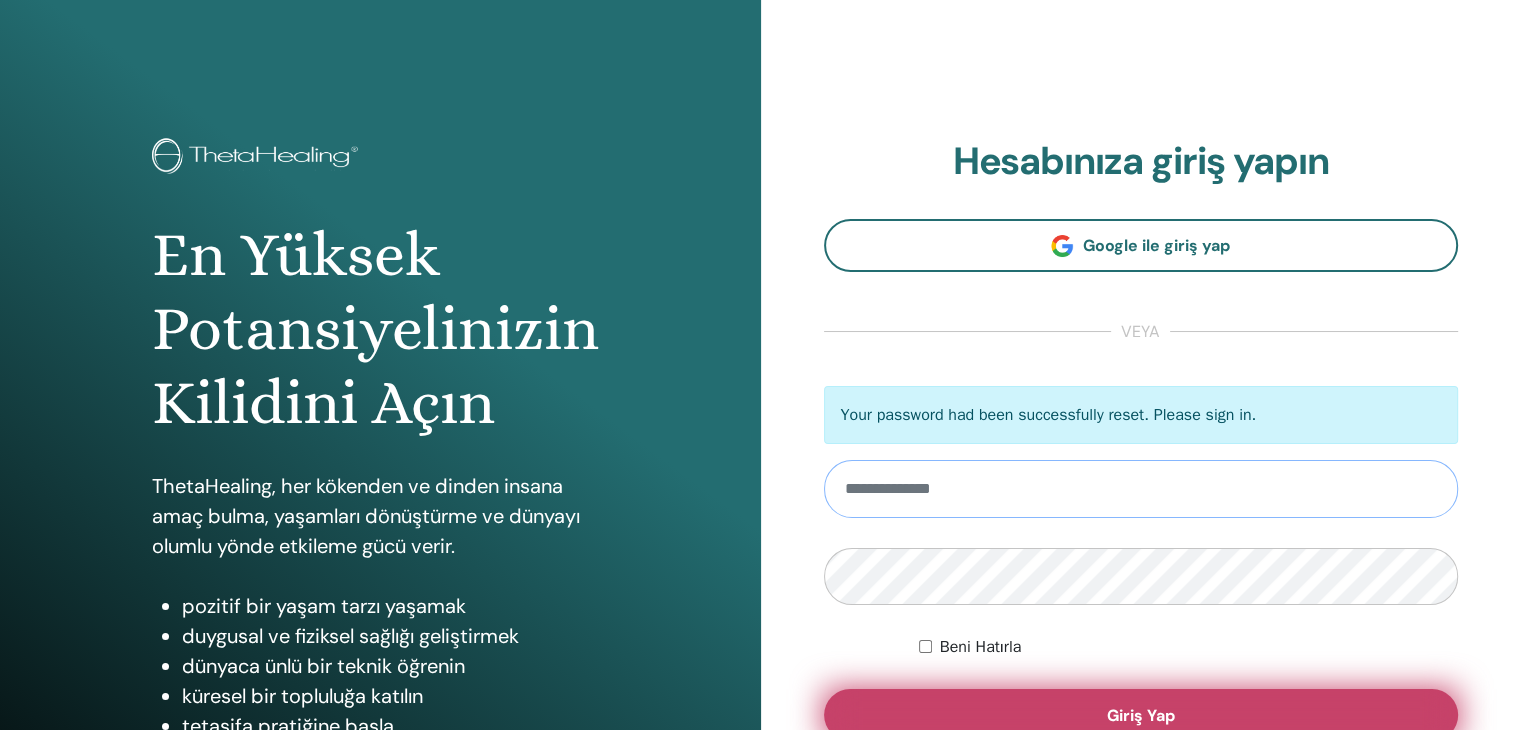 type on "**********" 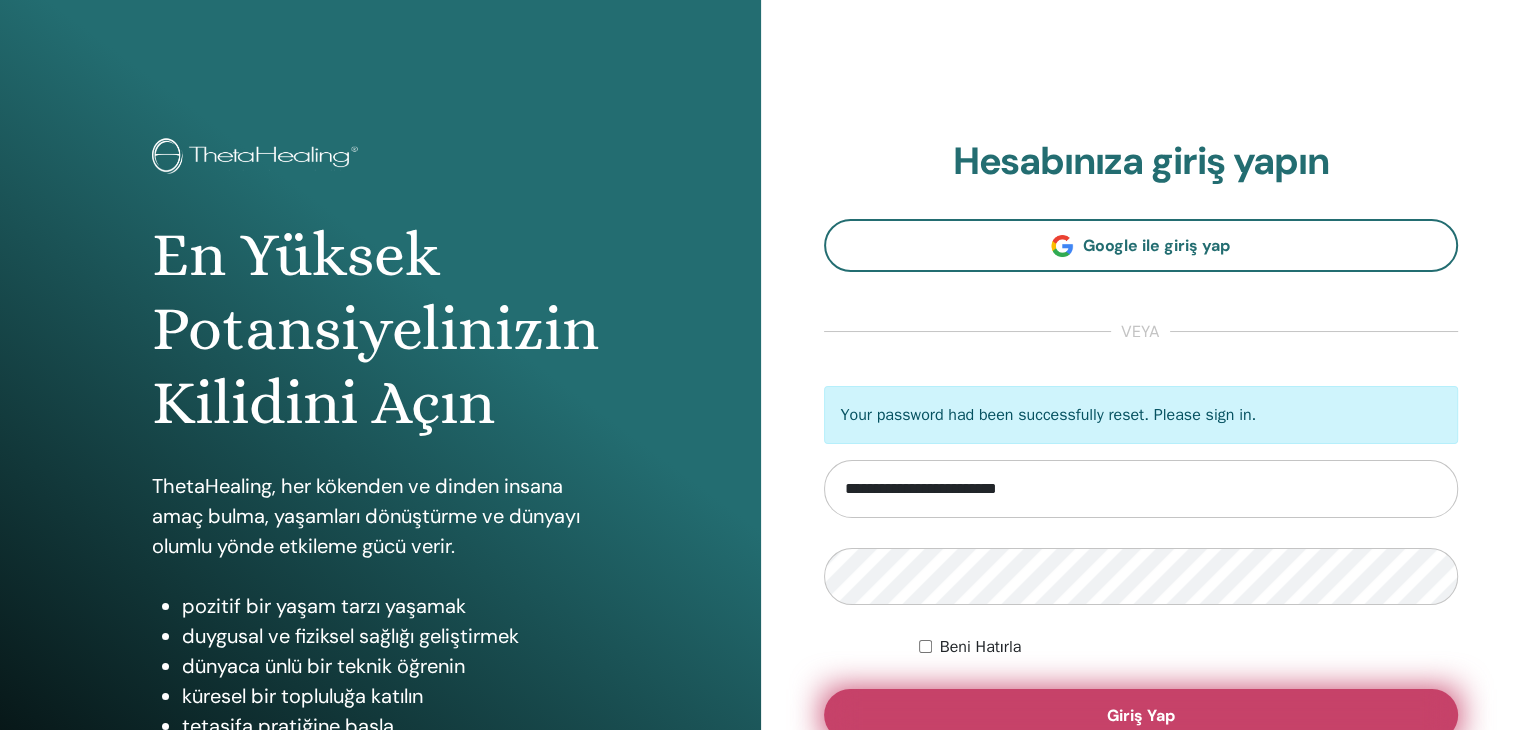 click on "Giriş Yap" at bounding box center [1141, 715] 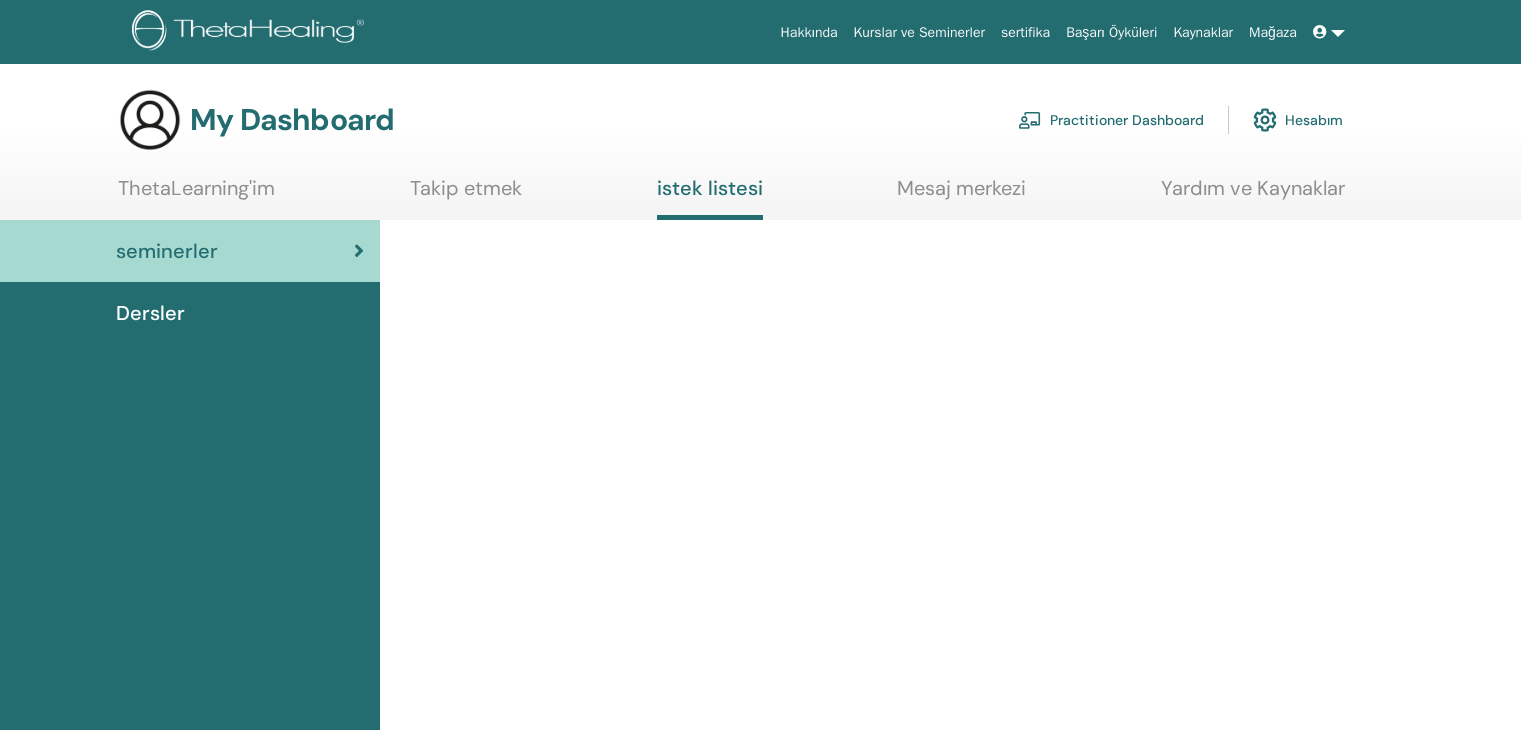 scroll, scrollTop: 0, scrollLeft: 0, axis: both 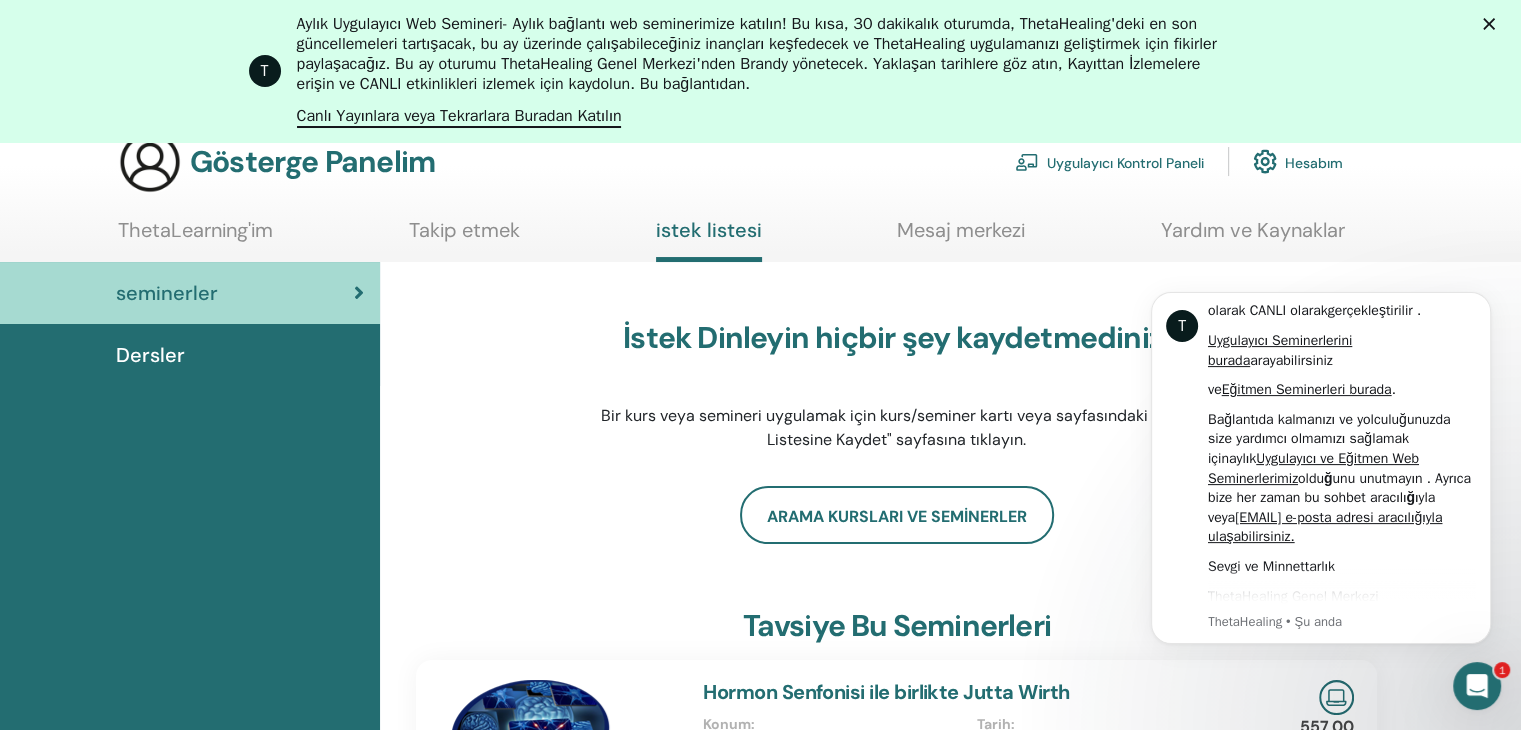 click on "İstek Dinleyin hiçbir şey kaydetmediniz. Bir kurs veya semineri uygulamak için kurs/seminer kartı veya sayfasındaki "İstek Listesine Kaydet" sayfasına tıklayın. Arama Kursları ve Seminerler tavsiye bu seminerleri Jutta    Wirth Şimdi Kaydolun İstek Listesine Kaydet Hormon Senfonisi ile birlikte Jutta Wirth Konum  : Polonya, Polen Tarih  : Ağu/04, 2025 Diller)  : Arapça, İngilizce, Almanca, Yunanca, İtalyanca, Farsça (Farsça), Lehçe, İtalyanca, Rusça, Türkçe Elbette  : 2 gün Burs  : Mevcut Önkoşullar  : Temel DNA, Gelişmiş DNA, Daha Derine İn 557,00 ABD doları Etkinlik Sayfası Jutta    Wirth Şimdi Kaydolun İstek Listesine Kaydet Hormon Senfonisi ile birlikte Jutta Wirth Konum  : Suudi Arabistan, Suudi Arabistan Tarih  : Ağu/04, 2025 Diller)  : Arapça, İngilizce, Yunanca, İtalyanca, Farsça (Farsça), Lehçe, okunabilir, Rusça, Türkçe Elbette  : 2 gün Burs  : Mevcut Önkoşullar  : Temel DNA, Gelişmiş DNA, Daha Derine İn 557,00 ABD doları Etkinlik Sayfası Jutta" at bounding box center (896, 1013) 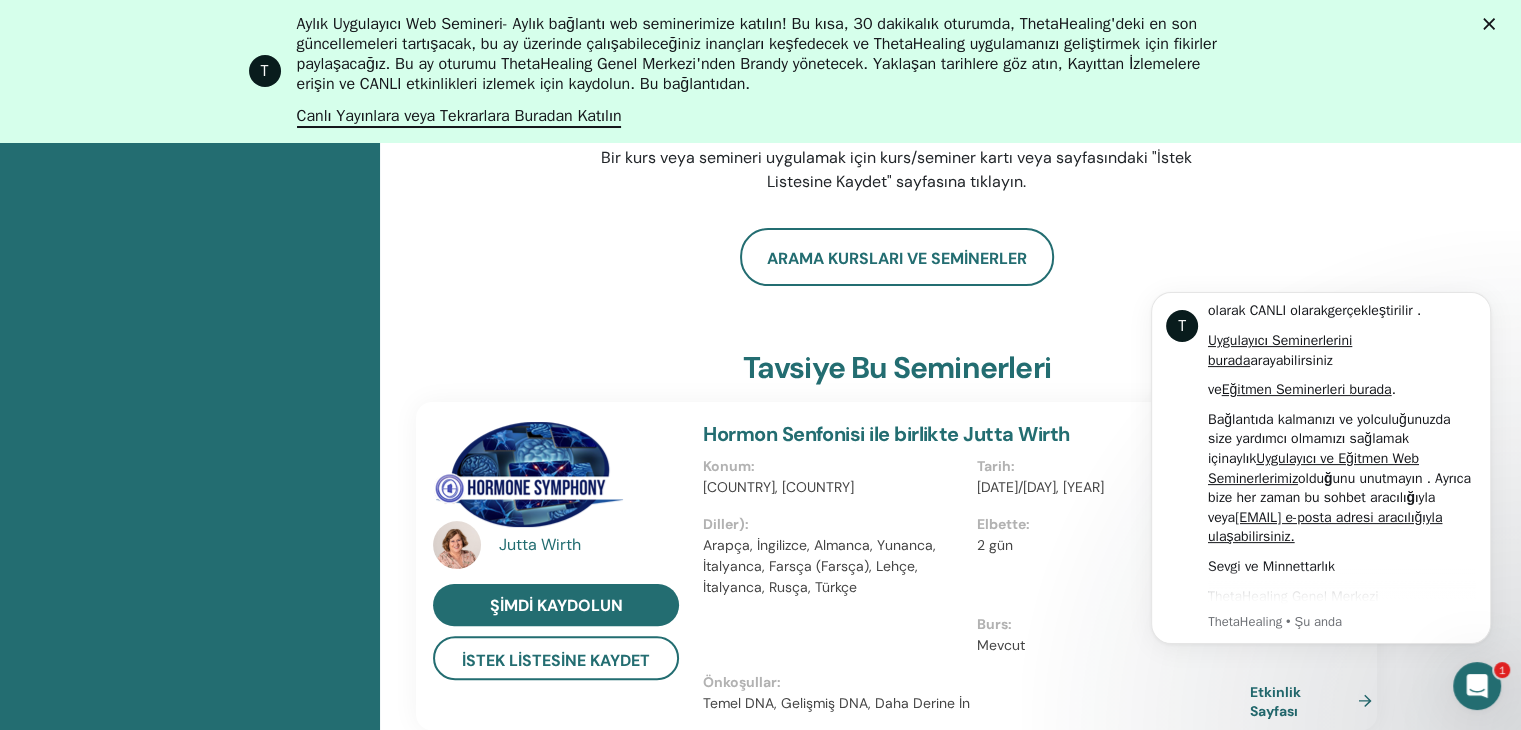 scroll, scrollTop: 0, scrollLeft: 0, axis: both 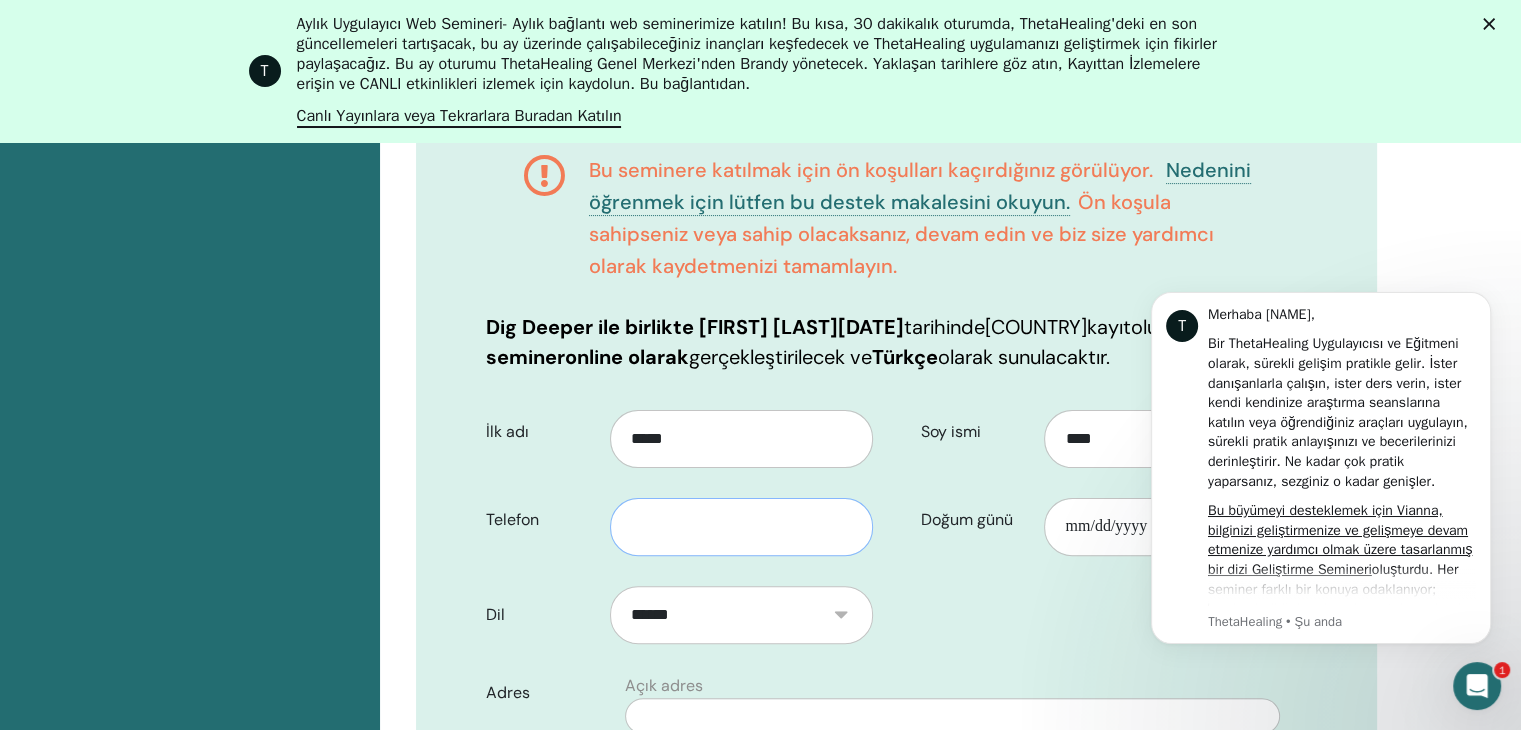 click at bounding box center [741, 527] 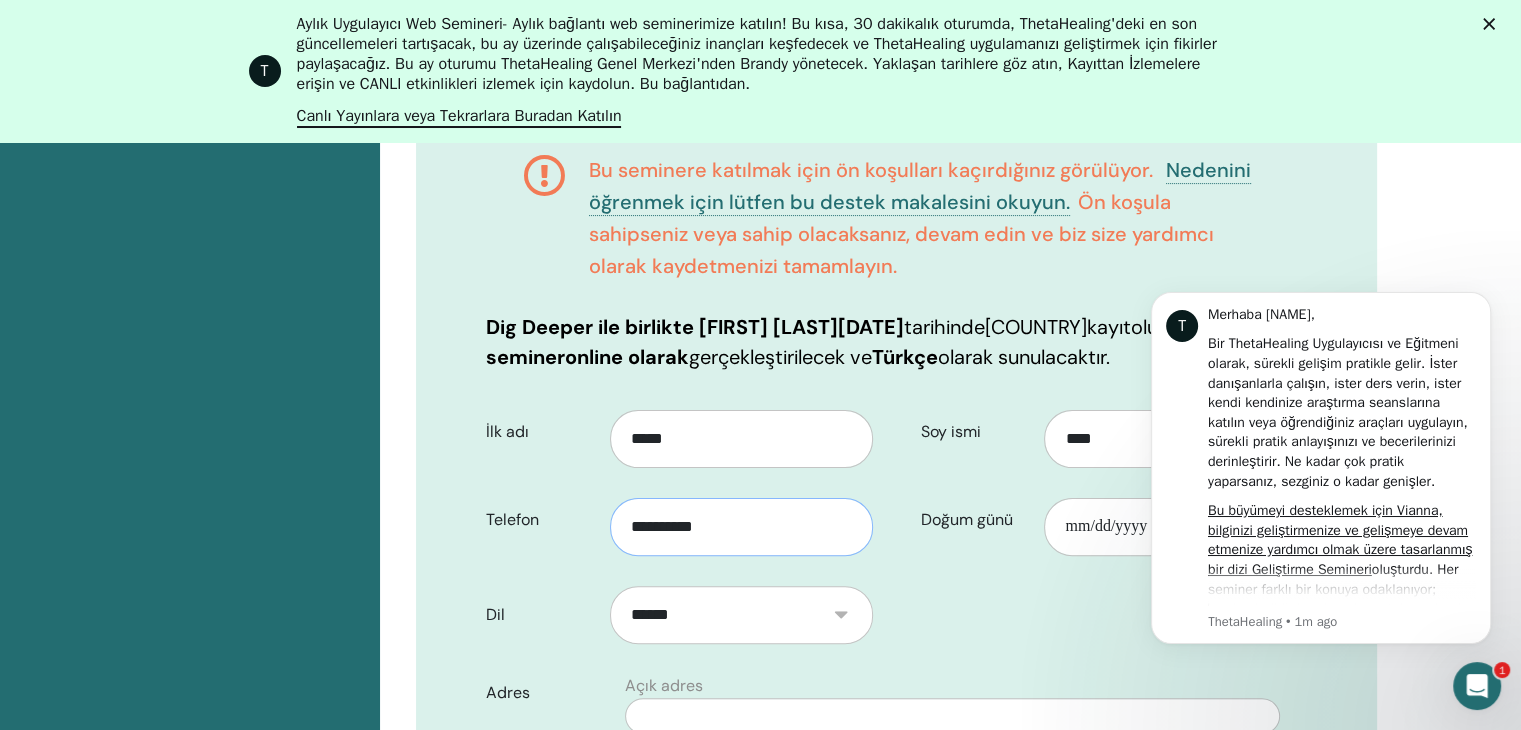 type on "**********" 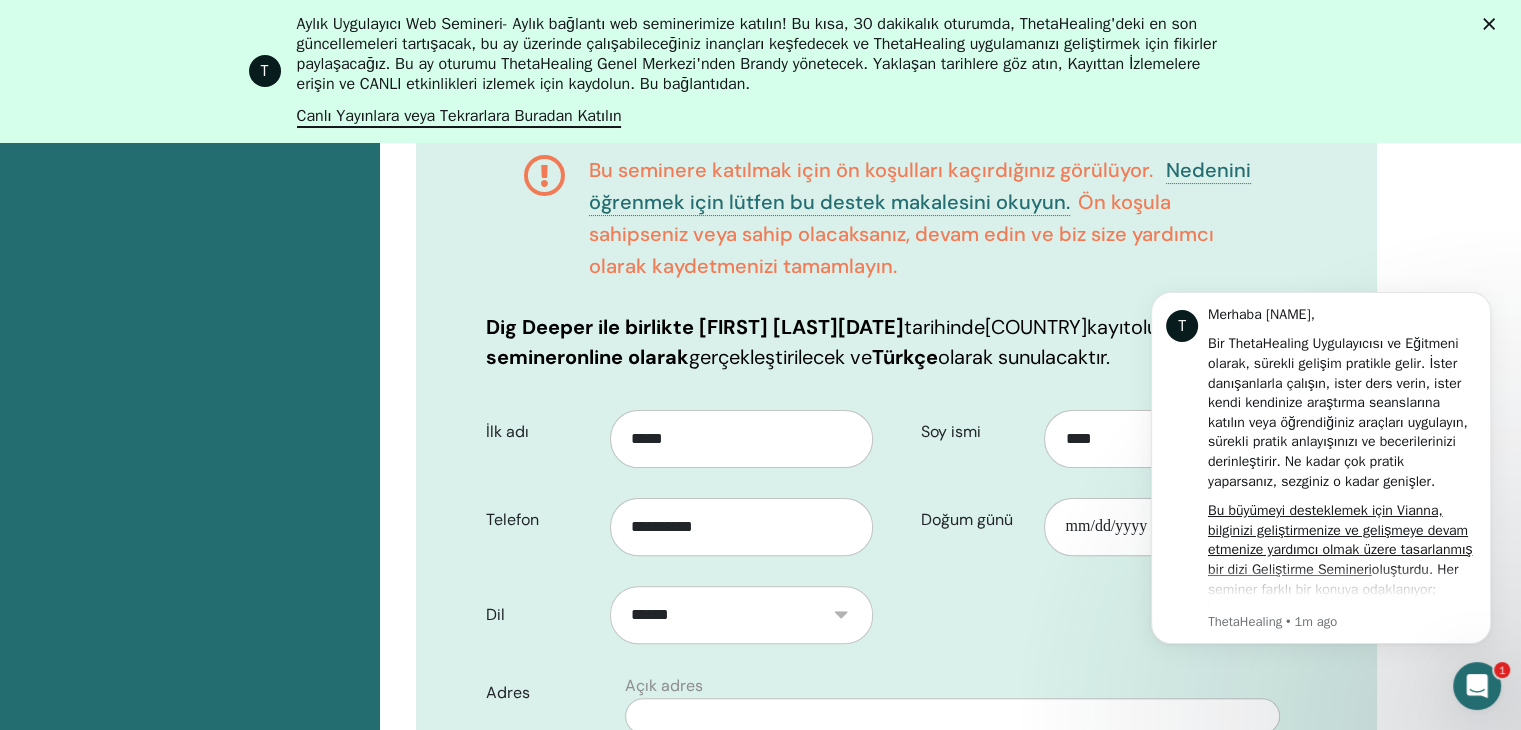 click on "Sertifikalar
Yaklaşan Seminerler
Tamamlanan Seminerler" at bounding box center (190, 1003) 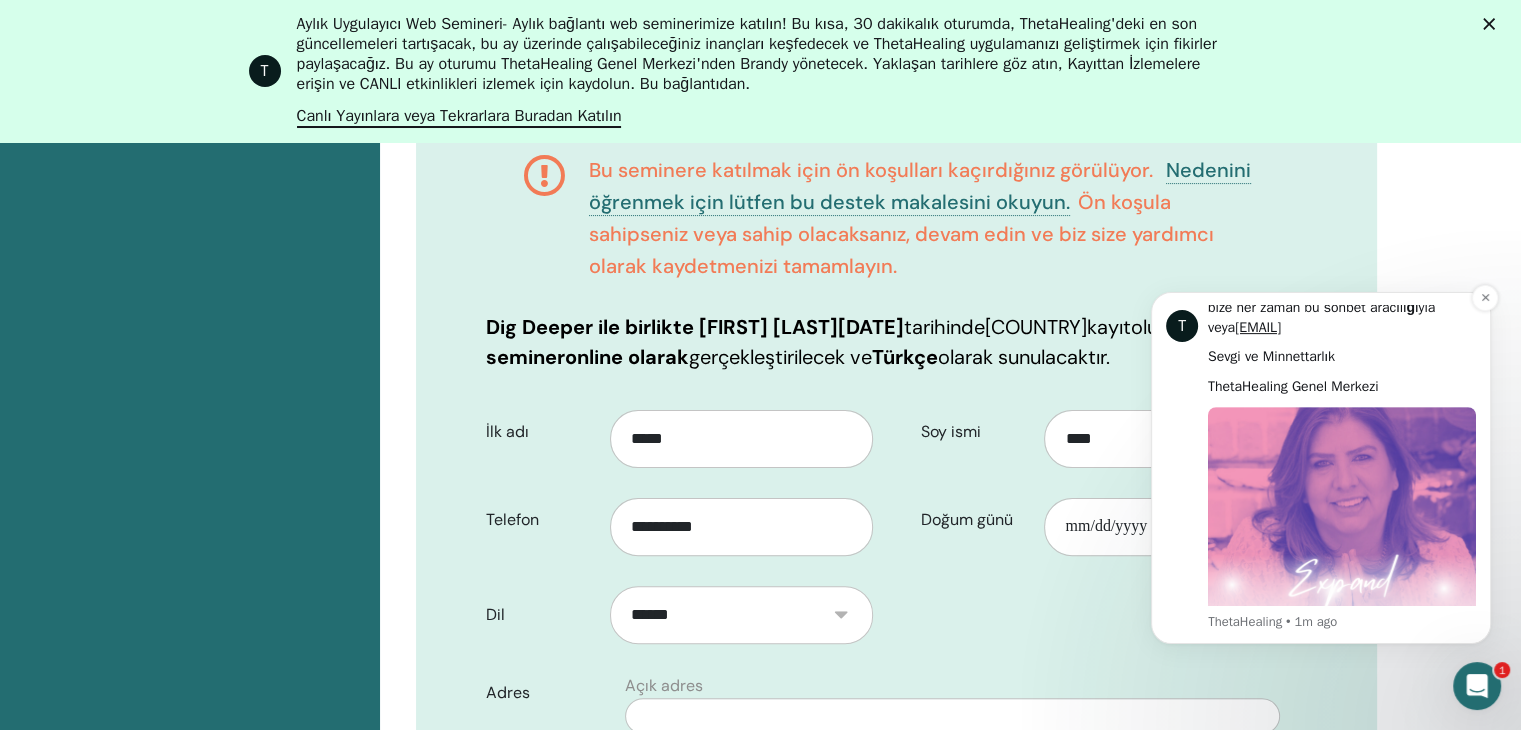 scroll, scrollTop: 999, scrollLeft: 0, axis: vertical 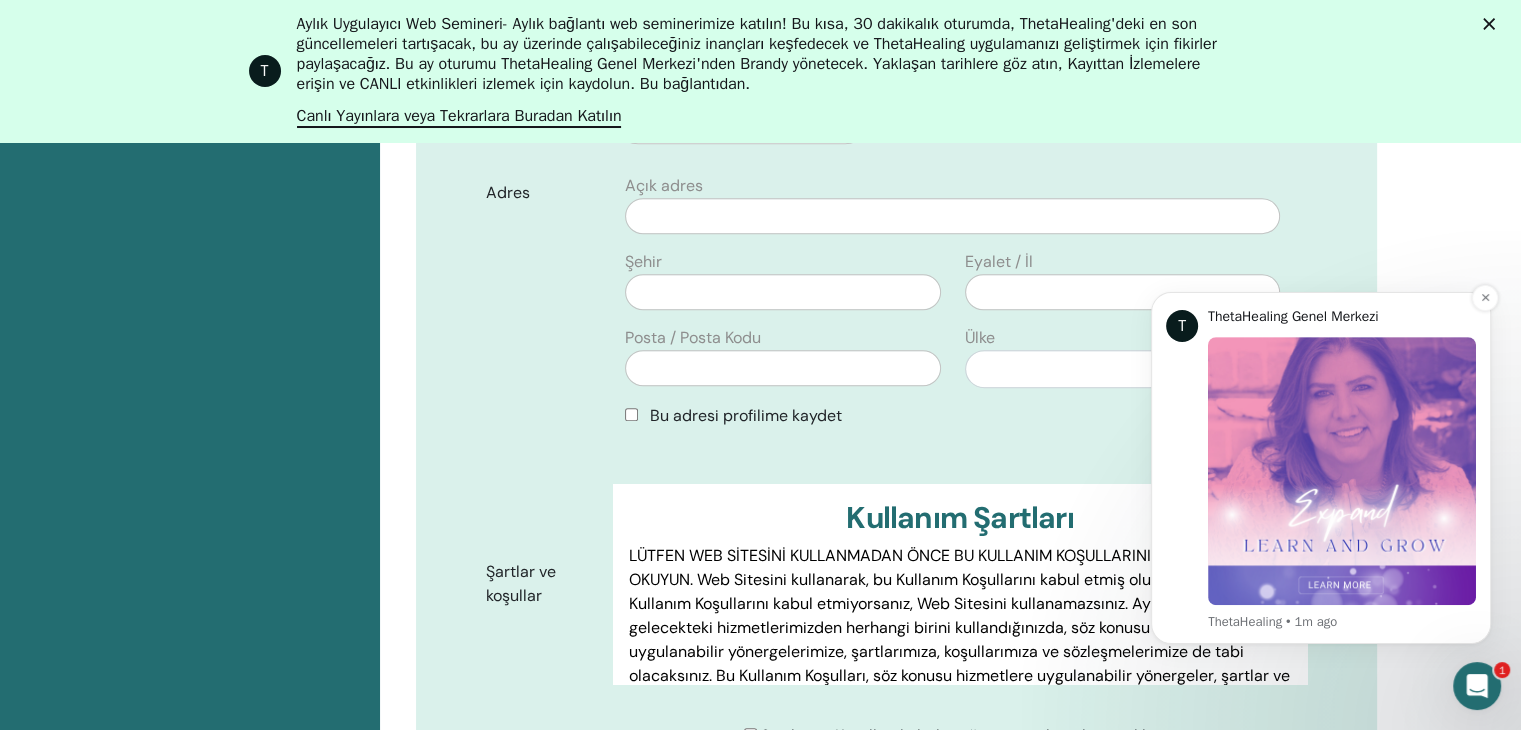 click at bounding box center [1342, 471] 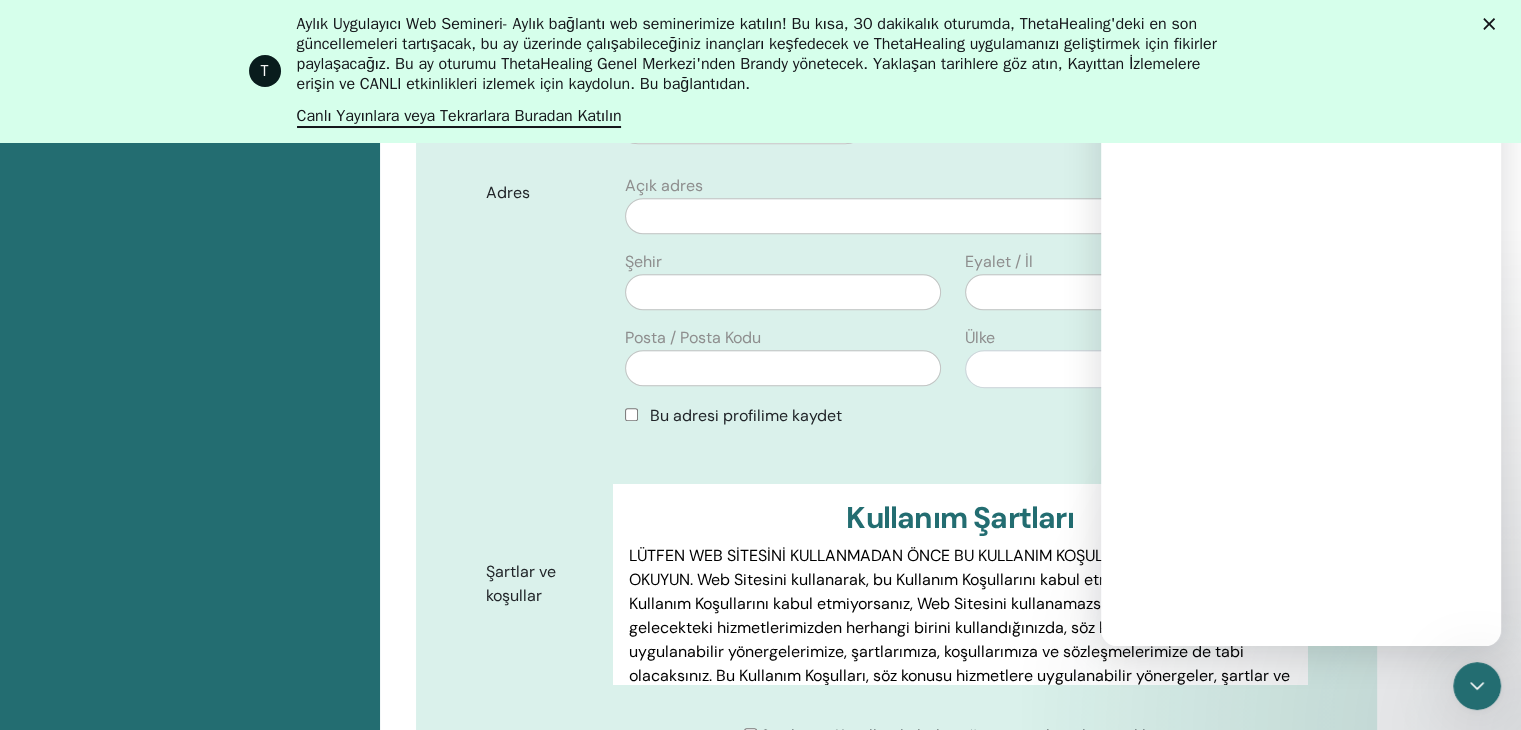 scroll, scrollTop: 0, scrollLeft: 0, axis: both 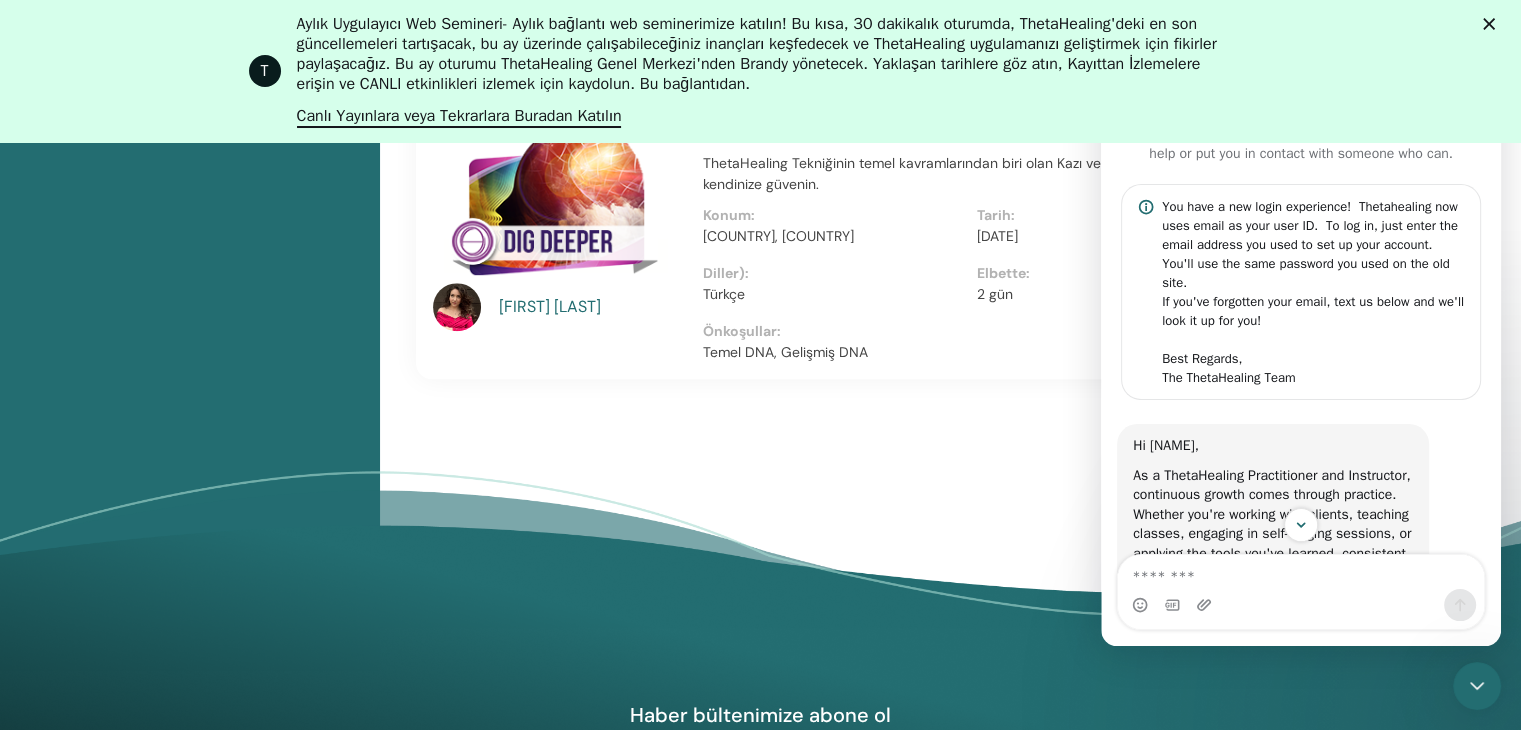 click on "Sertifikalar
Yaklaşan Seminerler
Tamamlanan Seminerler" at bounding box center (190, -378) 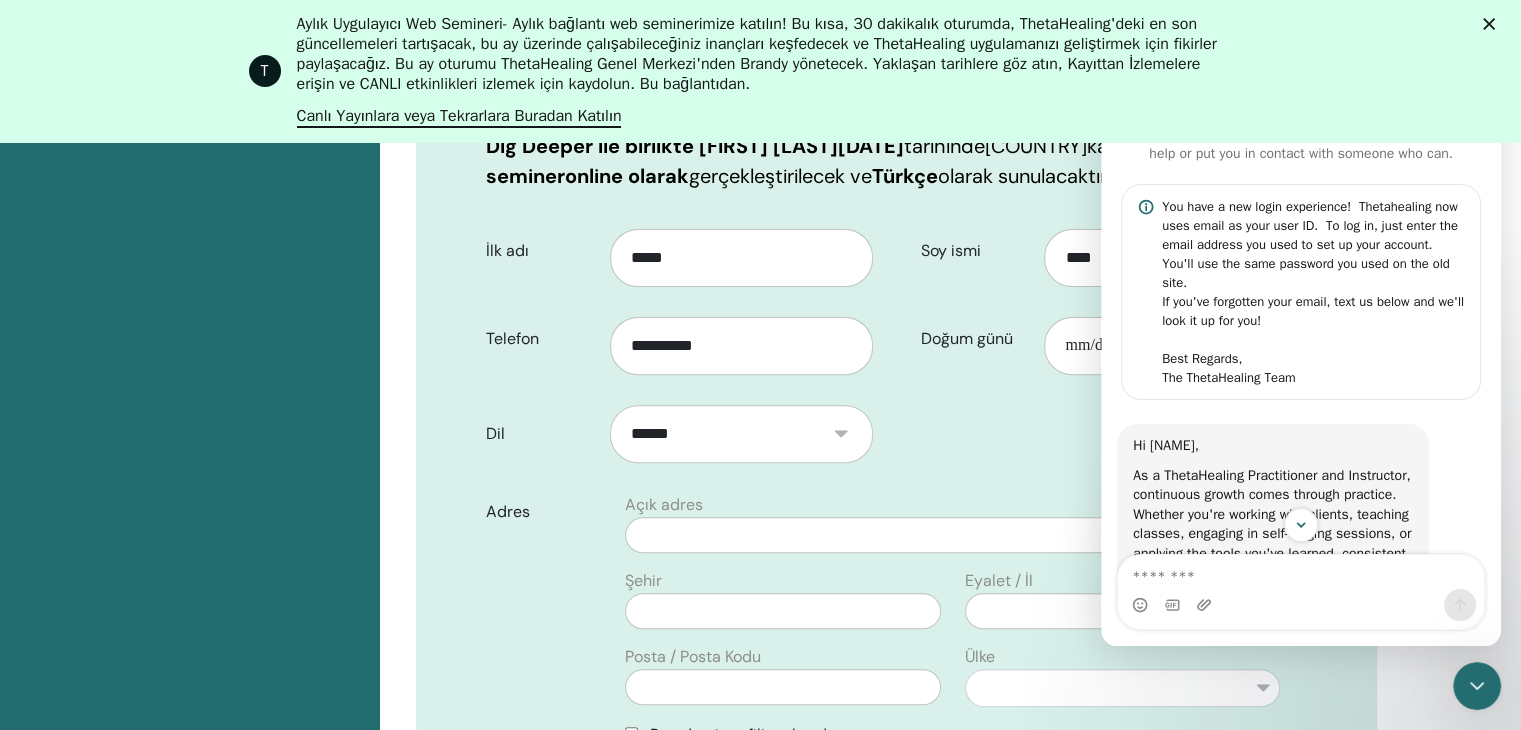 scroll, scrollTop: 0, scrollLeft: 0, axis: both 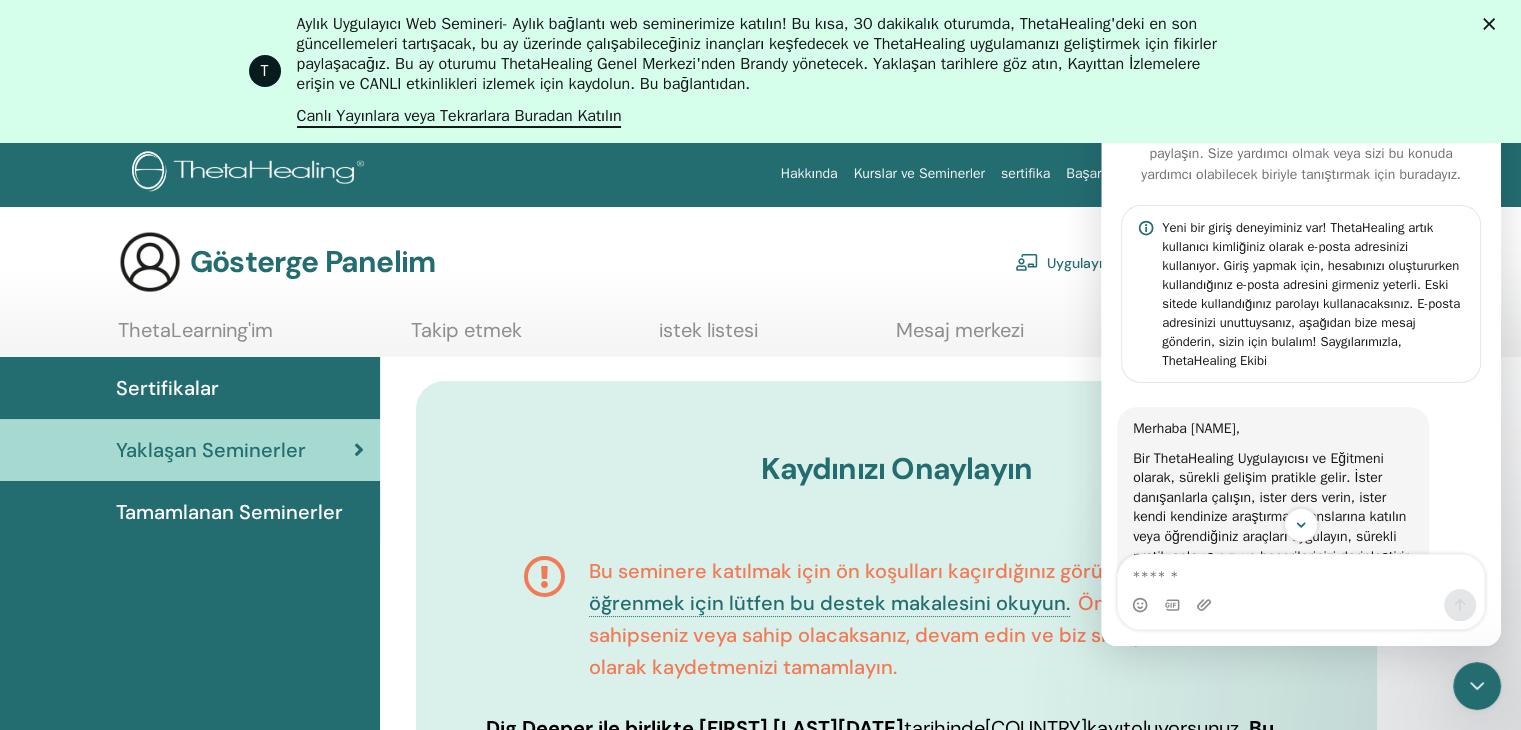 click on "Tamamlanan Seminerler" at bounding box center [229, 512] 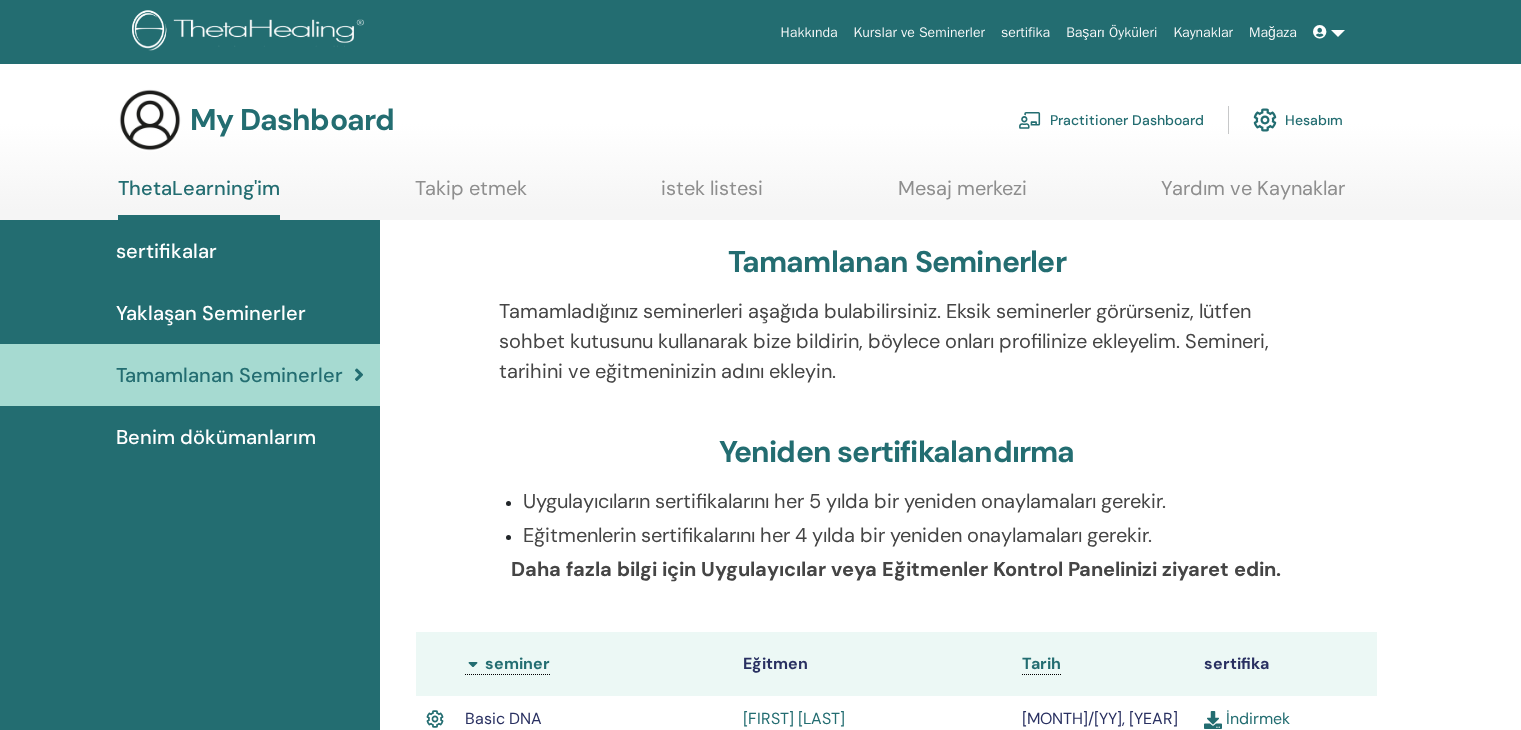 scroll, scrollTop: 0, scrollLeft: 0, axis: both 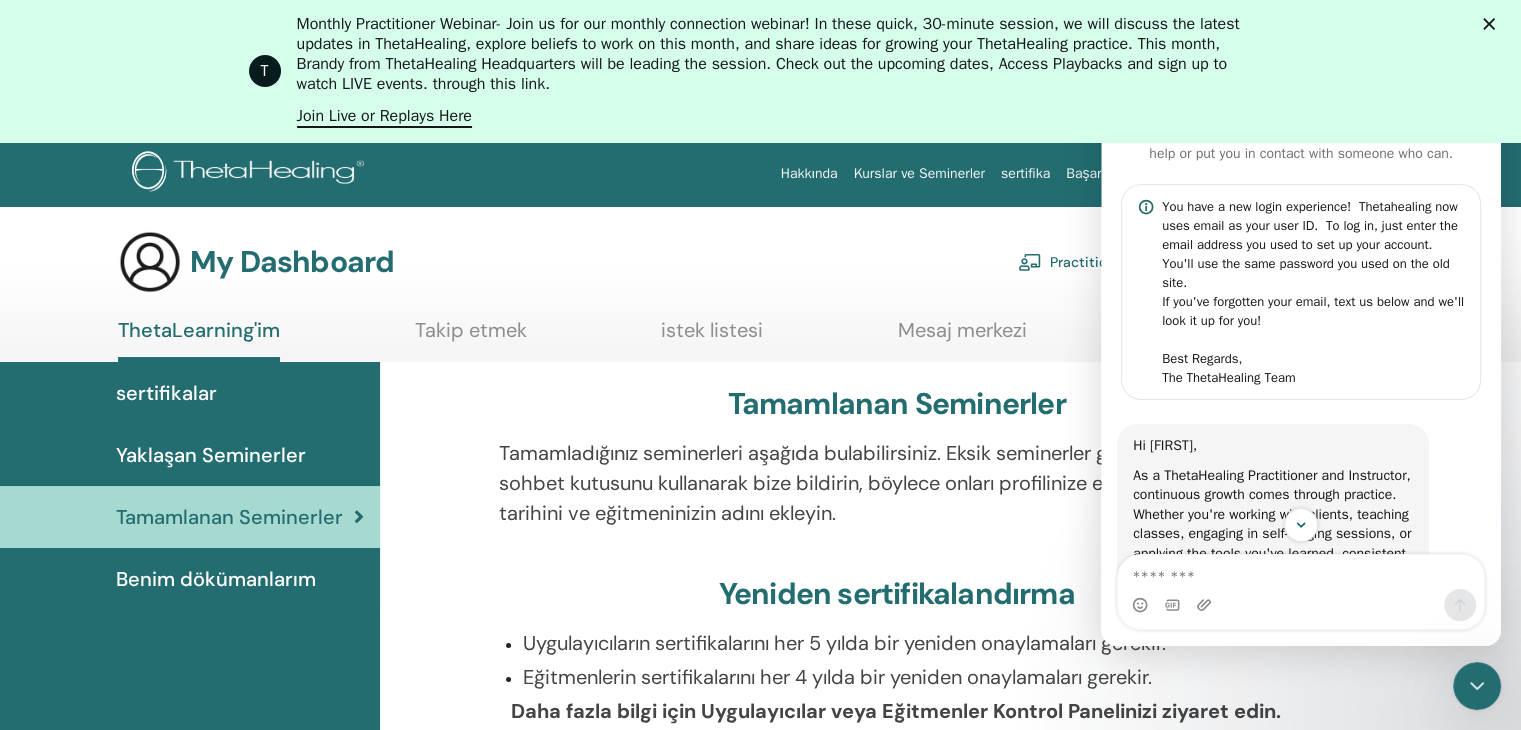click 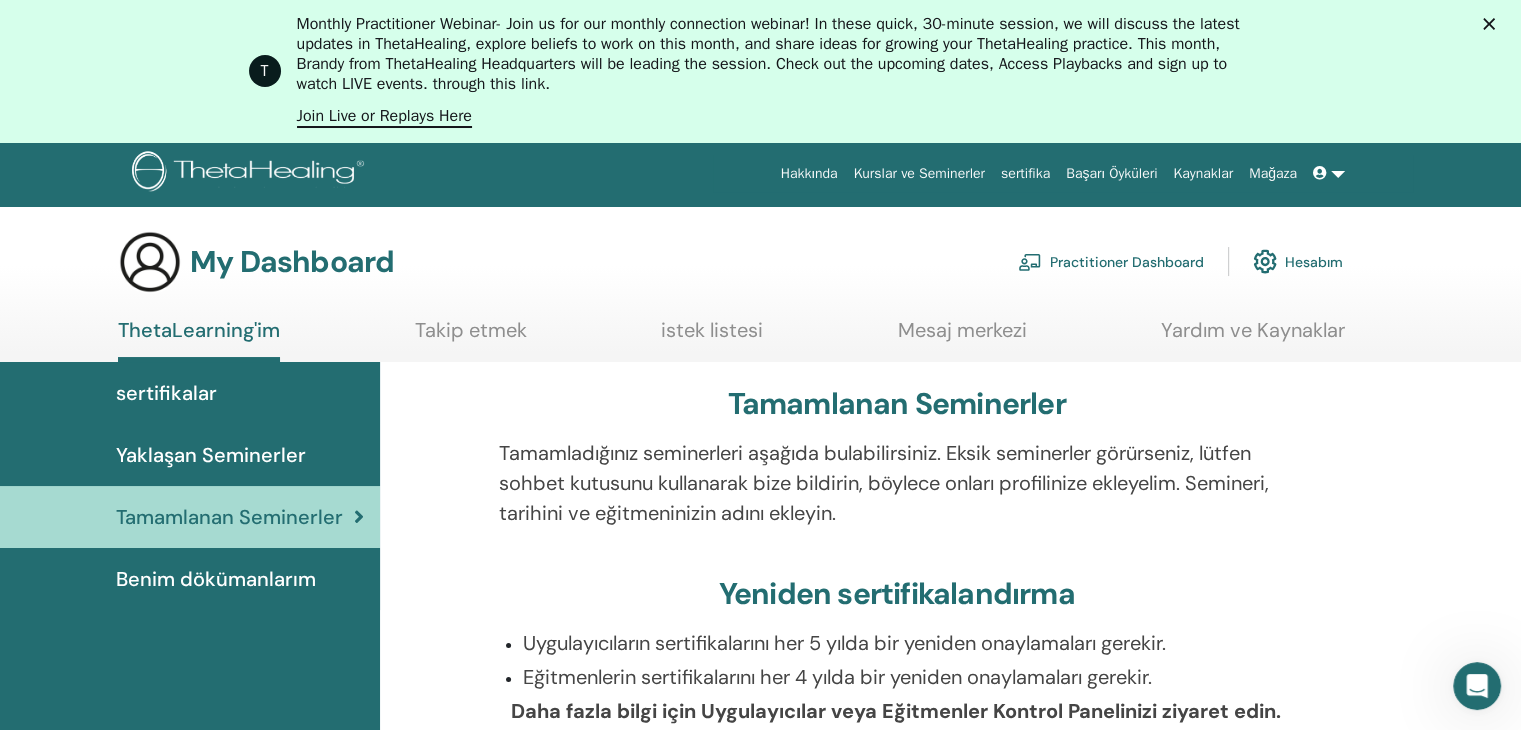 scroll, scrollTop: 0, scrollLeft: 0, axis: both 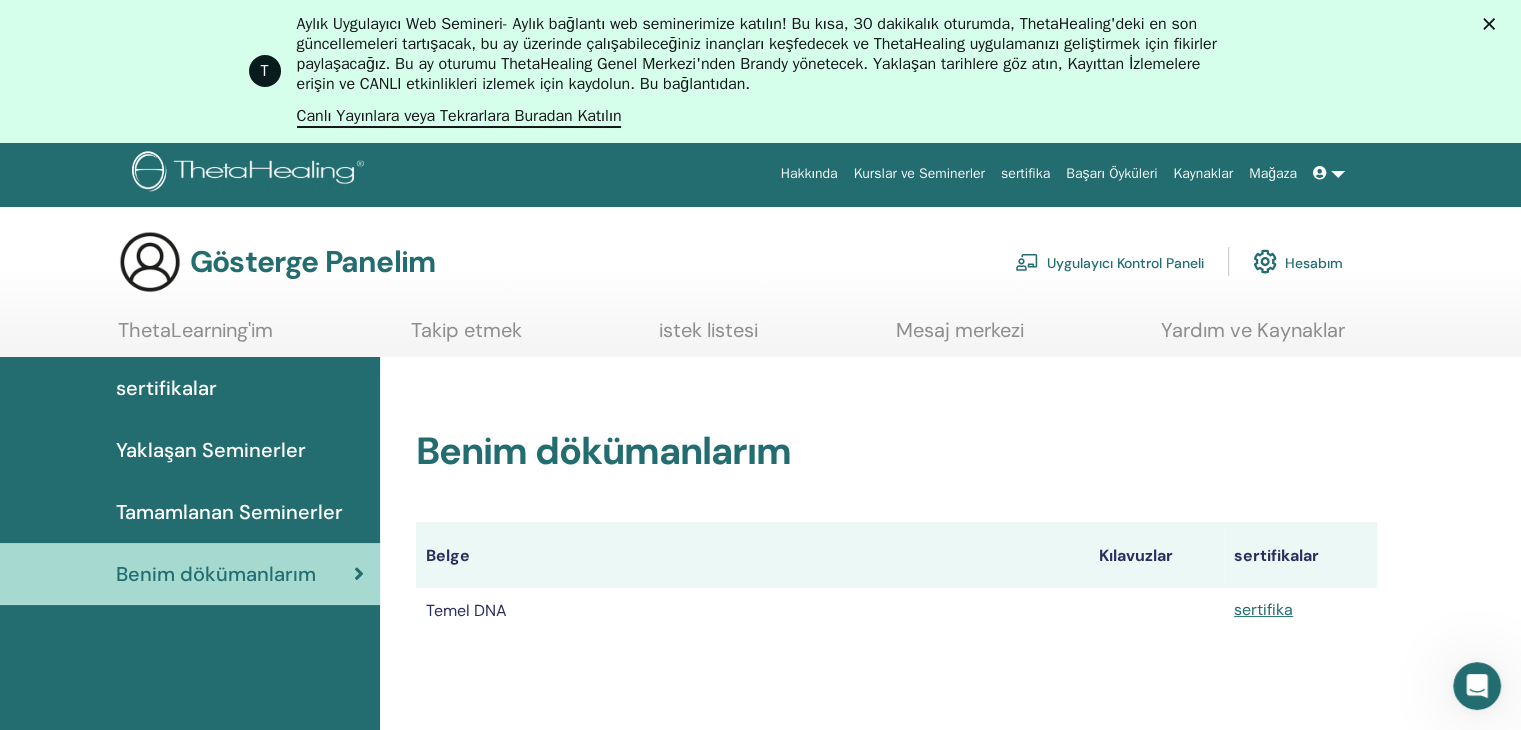 click on "Tamamlanan Seminerler" at bounding box center (229, 512) 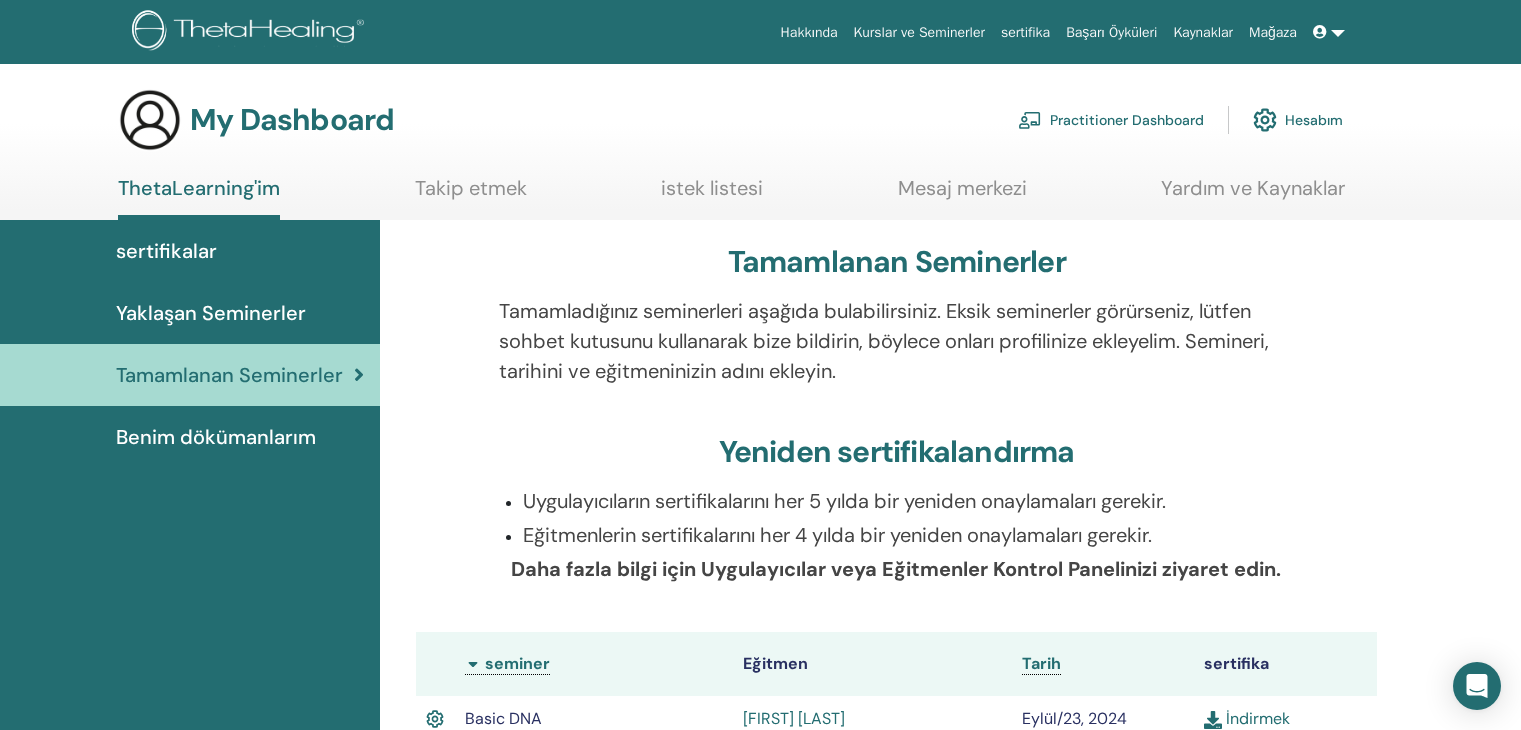 scroll, scrollTop: 0, scrollLeft: 0, axis: both 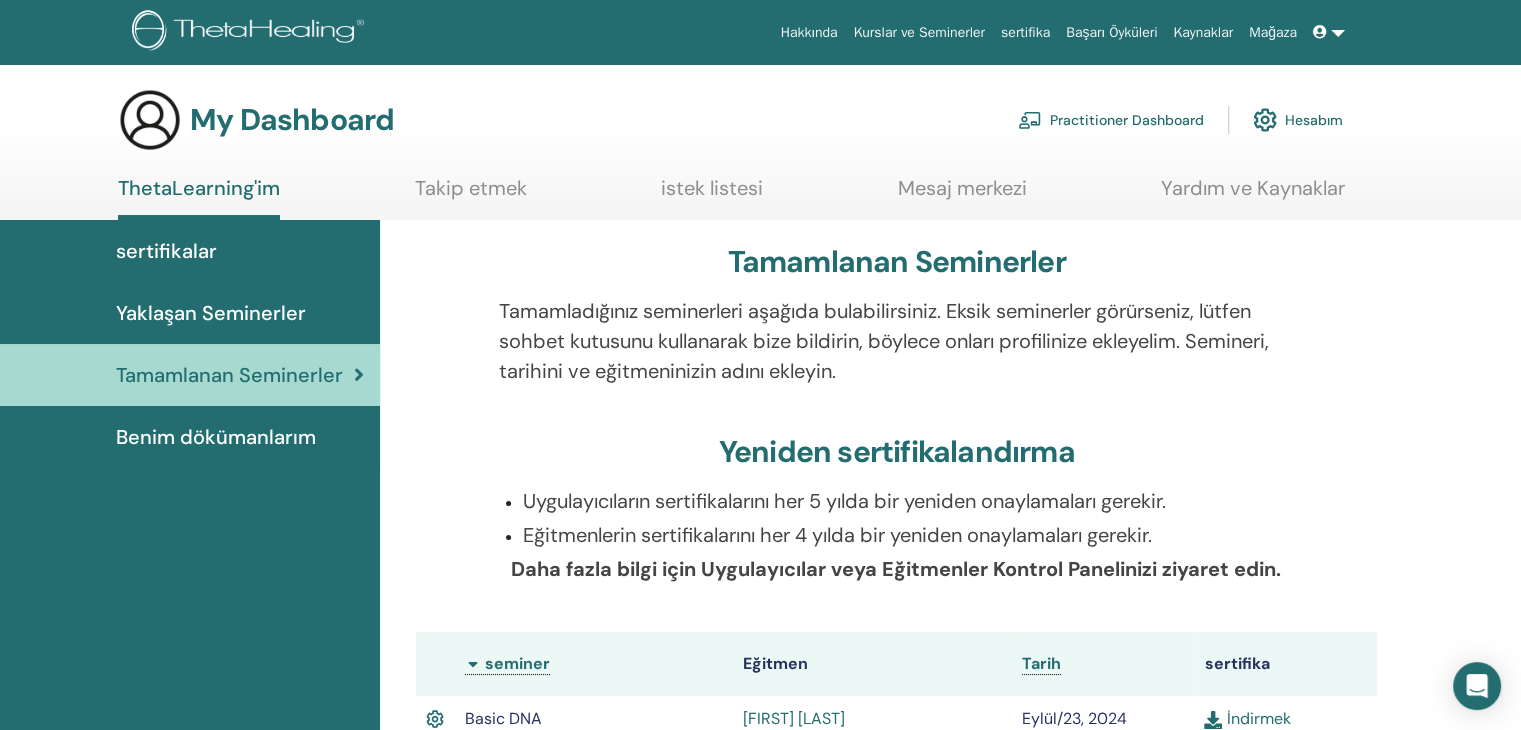 click on "Yaklaşan Seminerler" at bounding box center (211, 313) 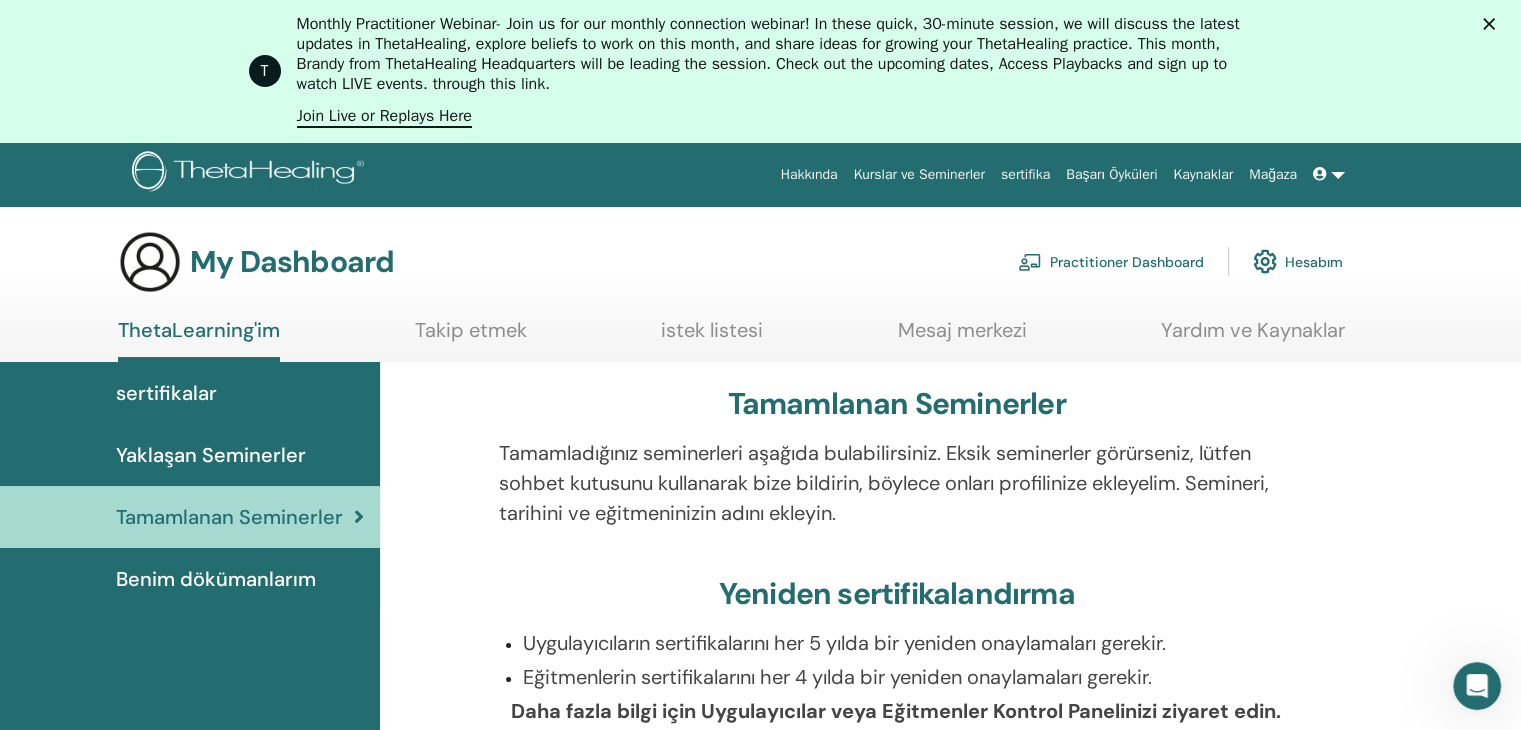 scroll, scrollTop: 0, scrollLeft: 0, axis: both 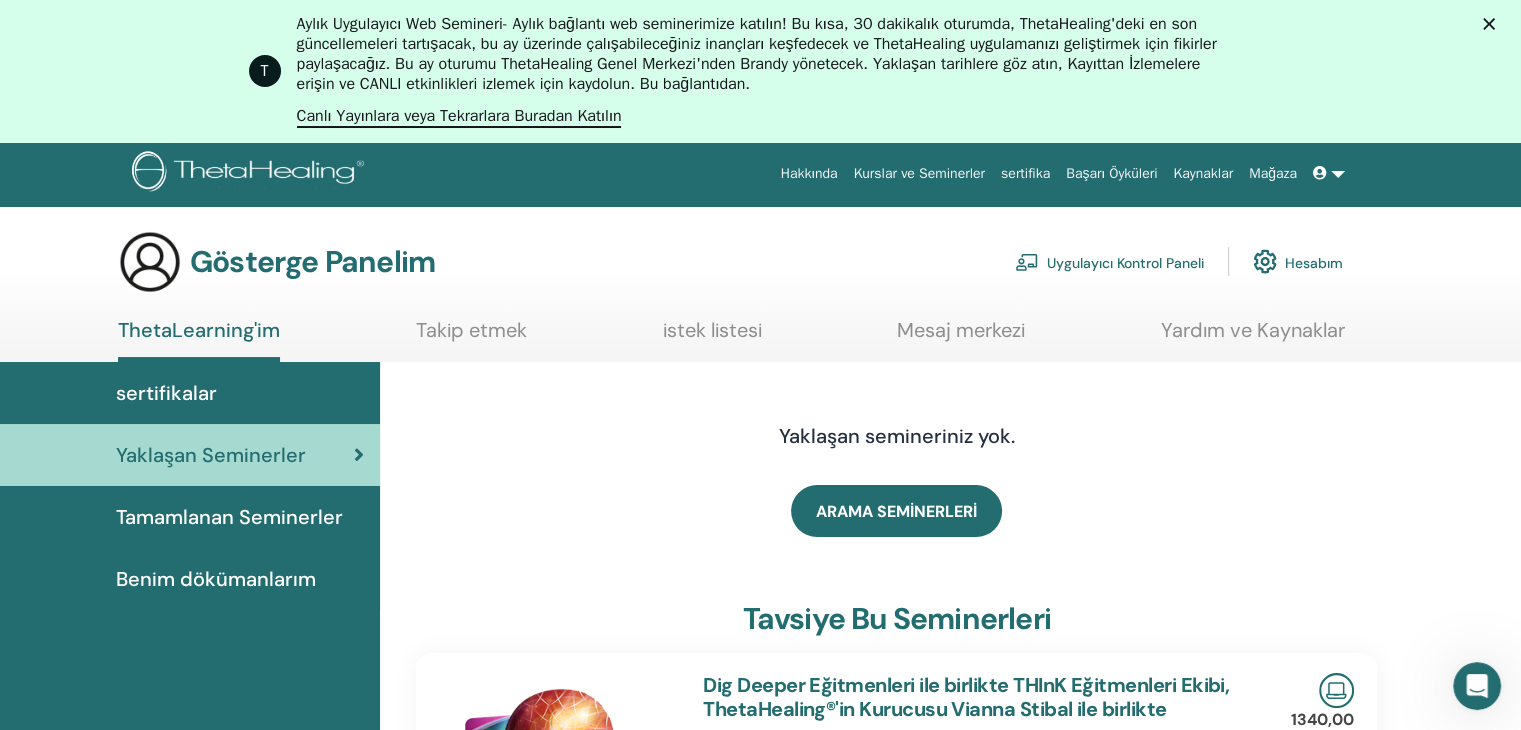 click on "Tamamlanan Seminerler" at bounding box center [229, 517] 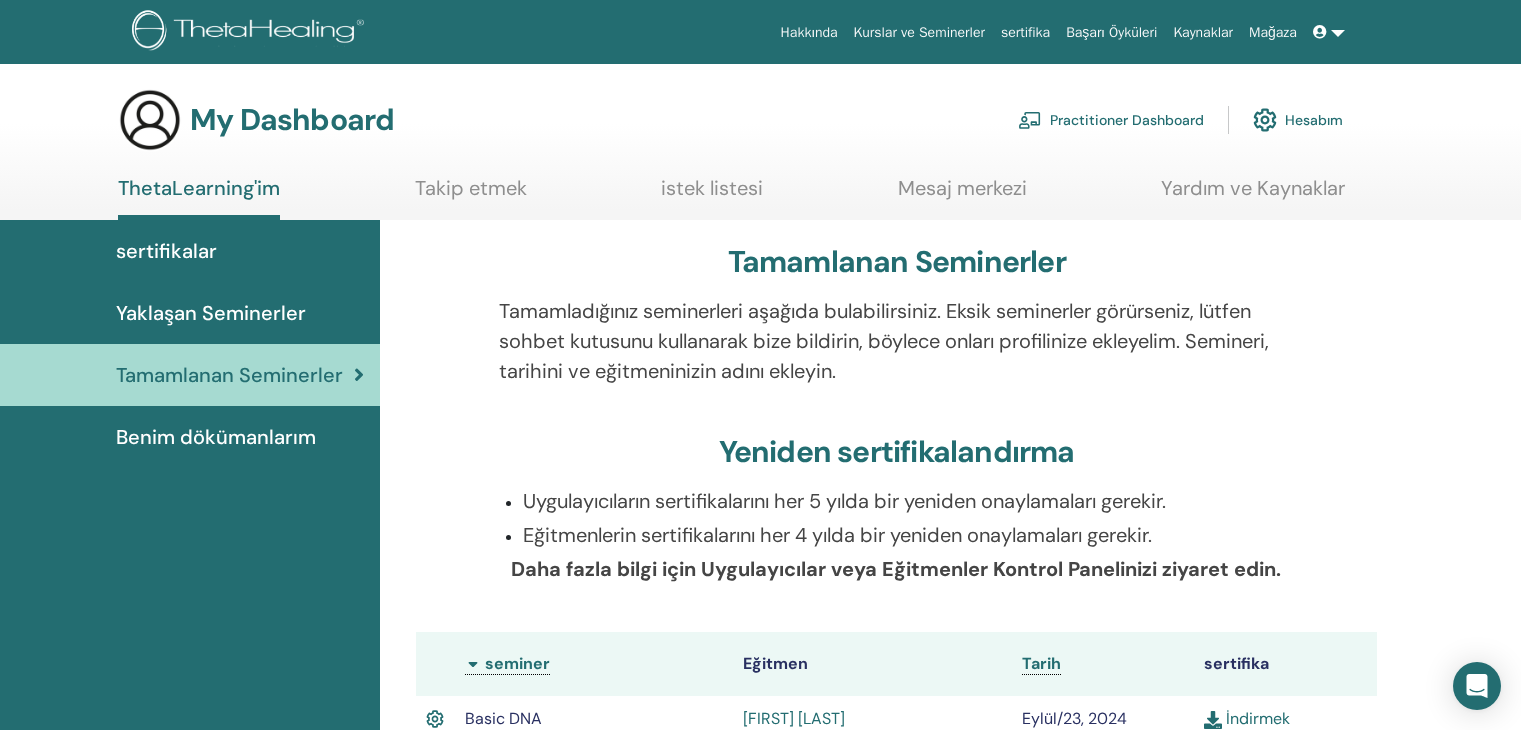 scroll, scrollTop: 0, scrollLeft: 0, axis: both 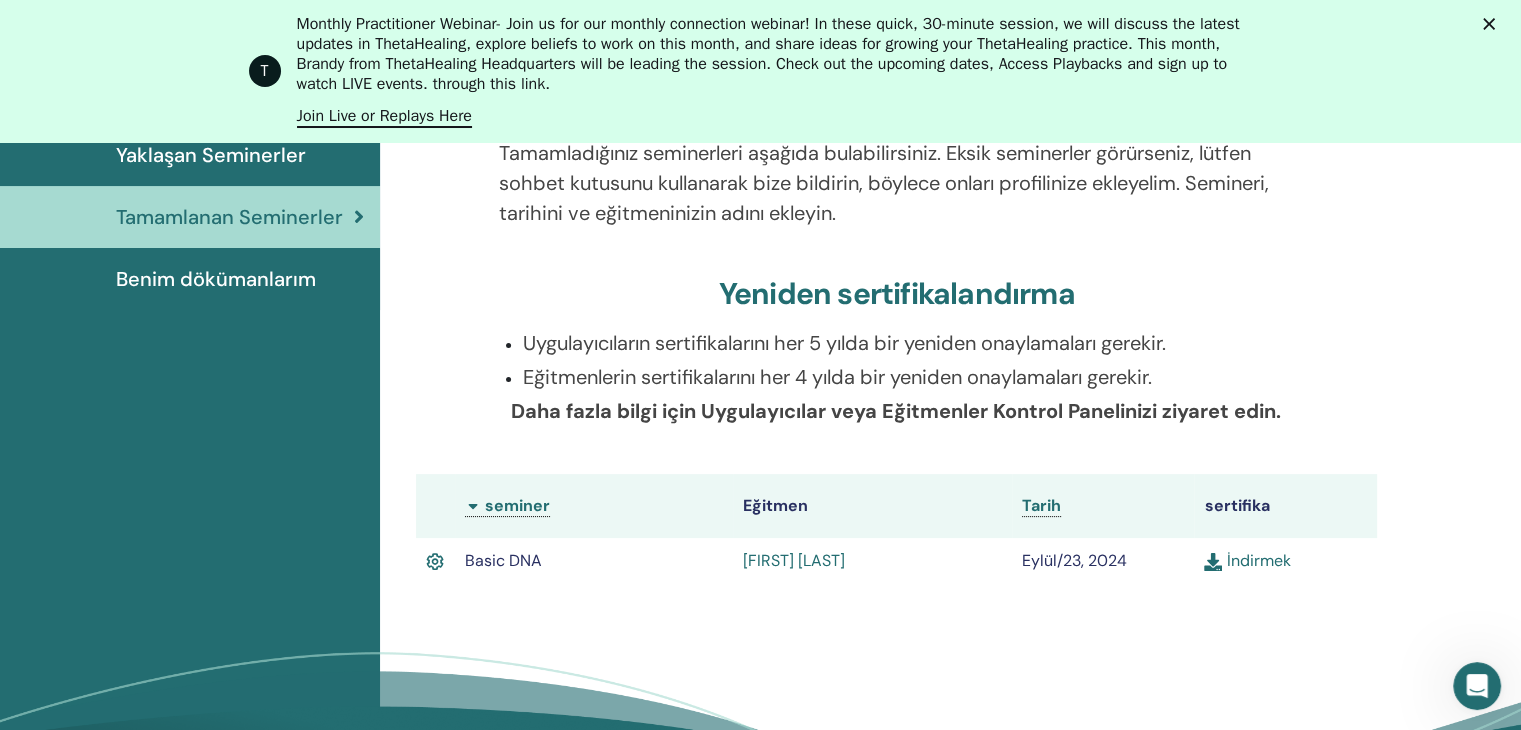 click on "ESRA PULAT" at bounding box center (794, 560) 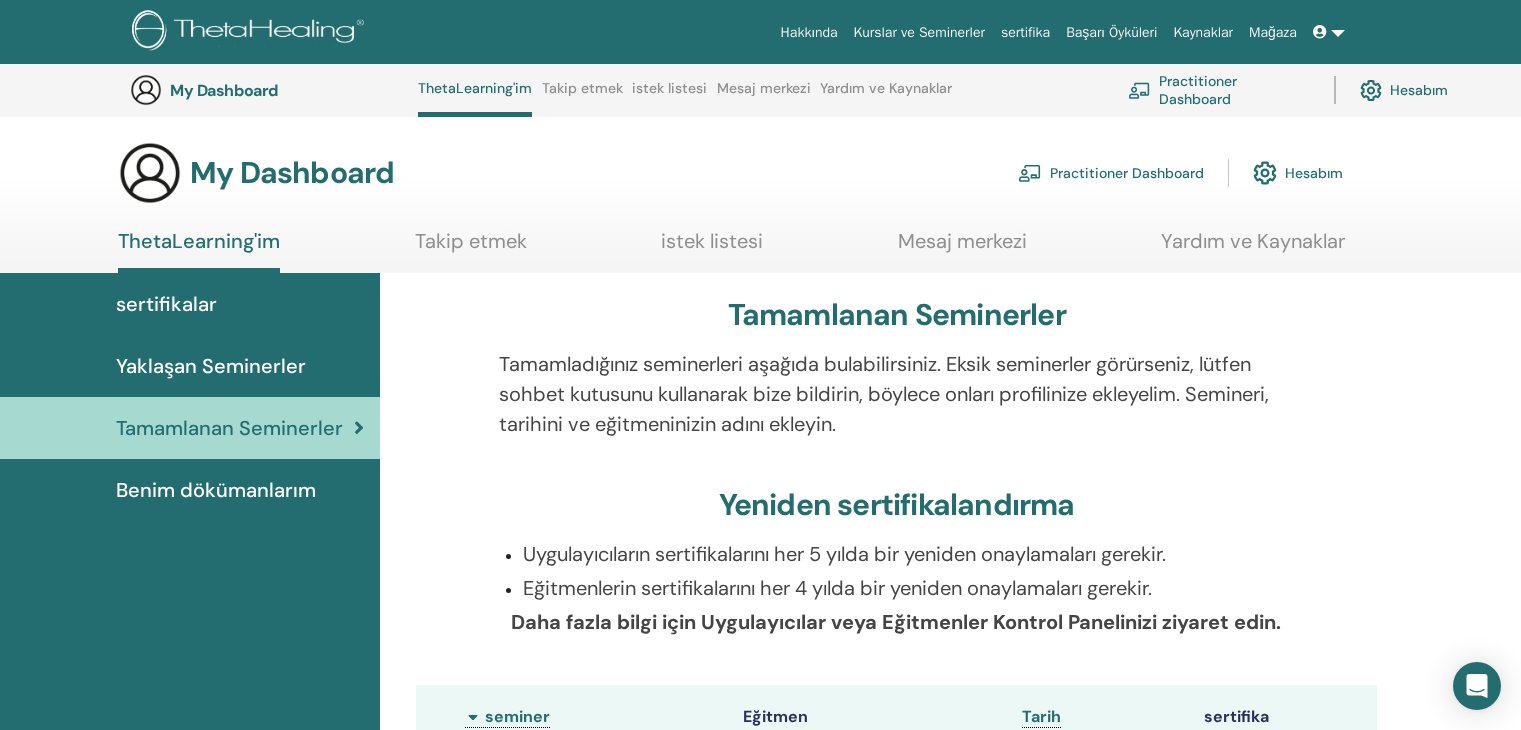 scroll, scrollTop: 352, scrollLeft: 0, axis: vertical 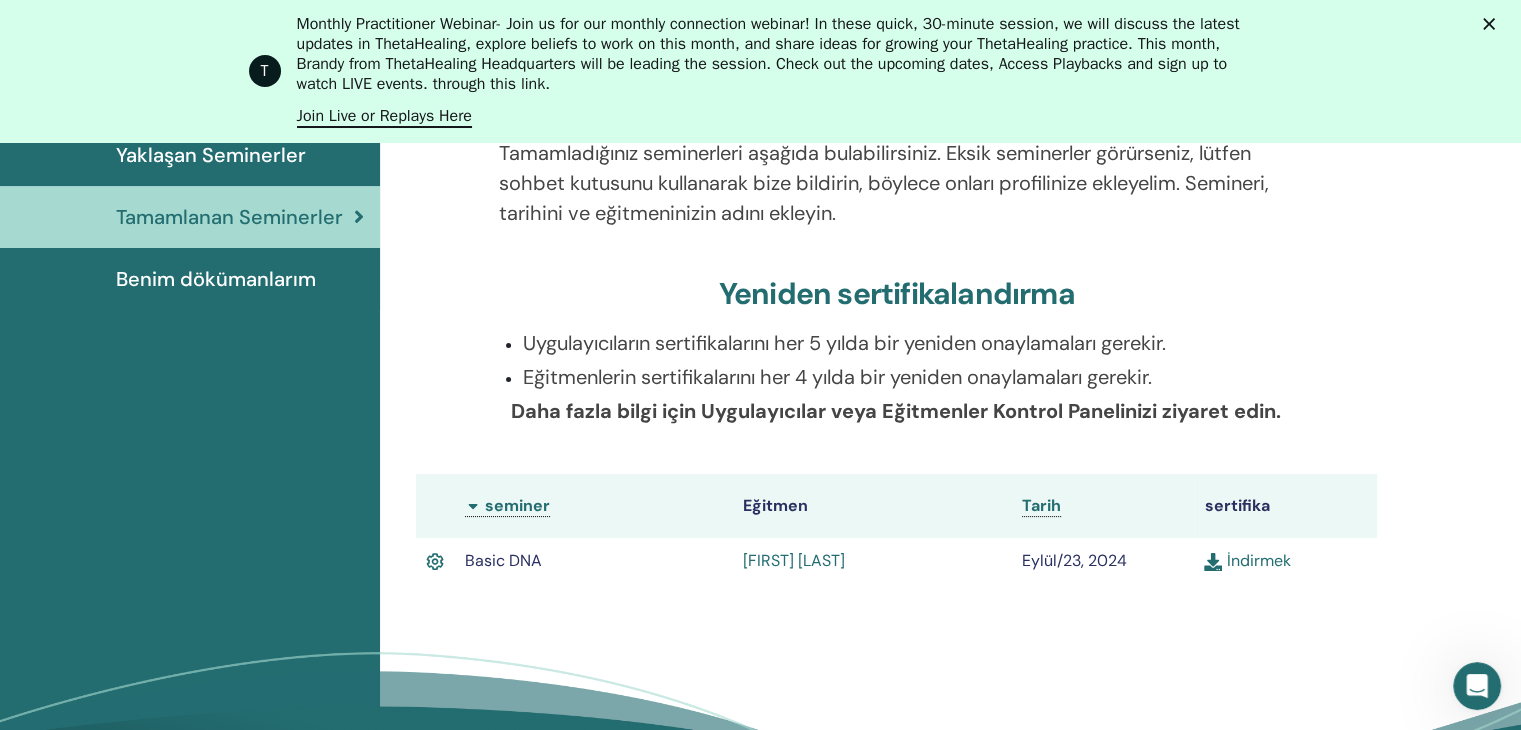 click on "Benim dökümanlarım" at bounding box center [216, 279] 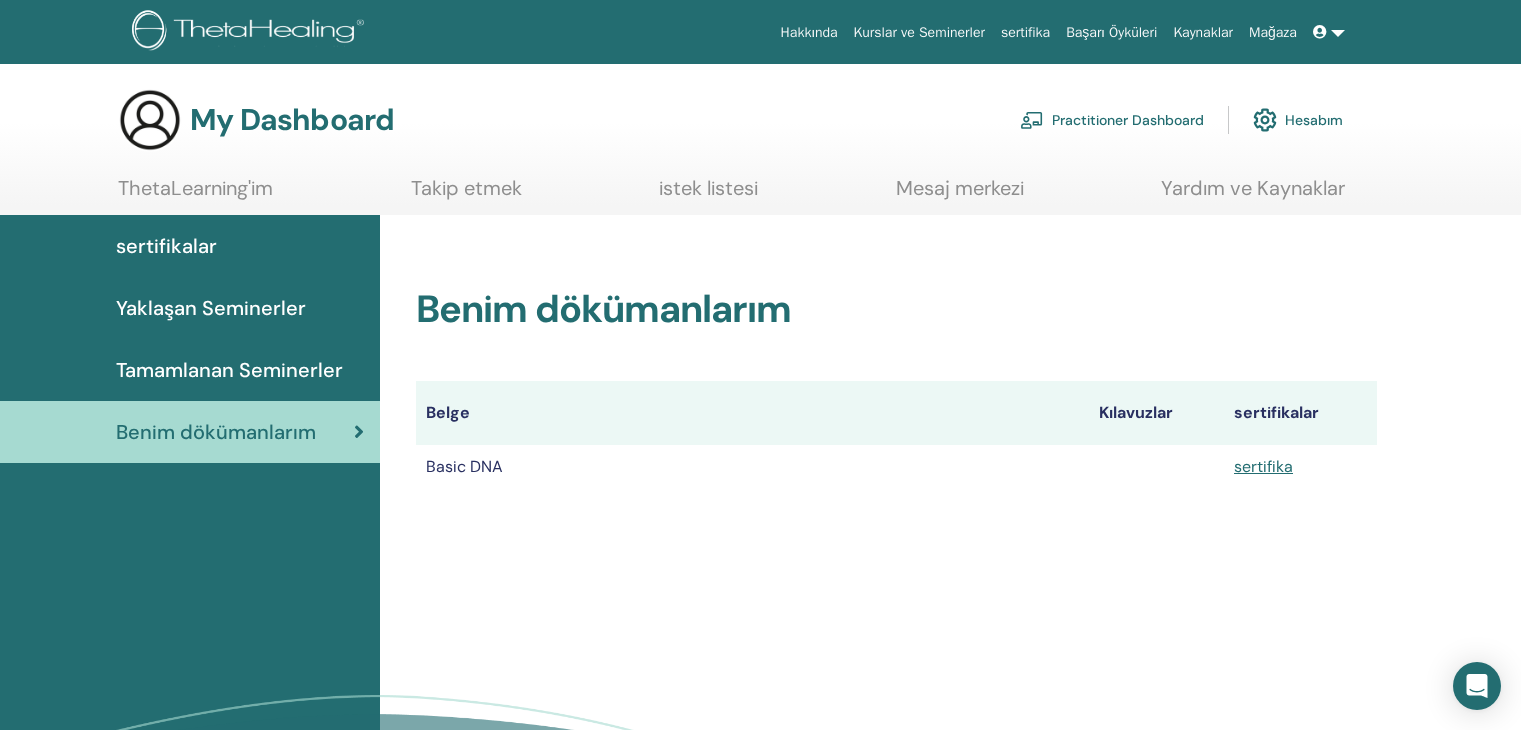 scroll, scrollTop: 0, scrollLeft: 0, axis: both 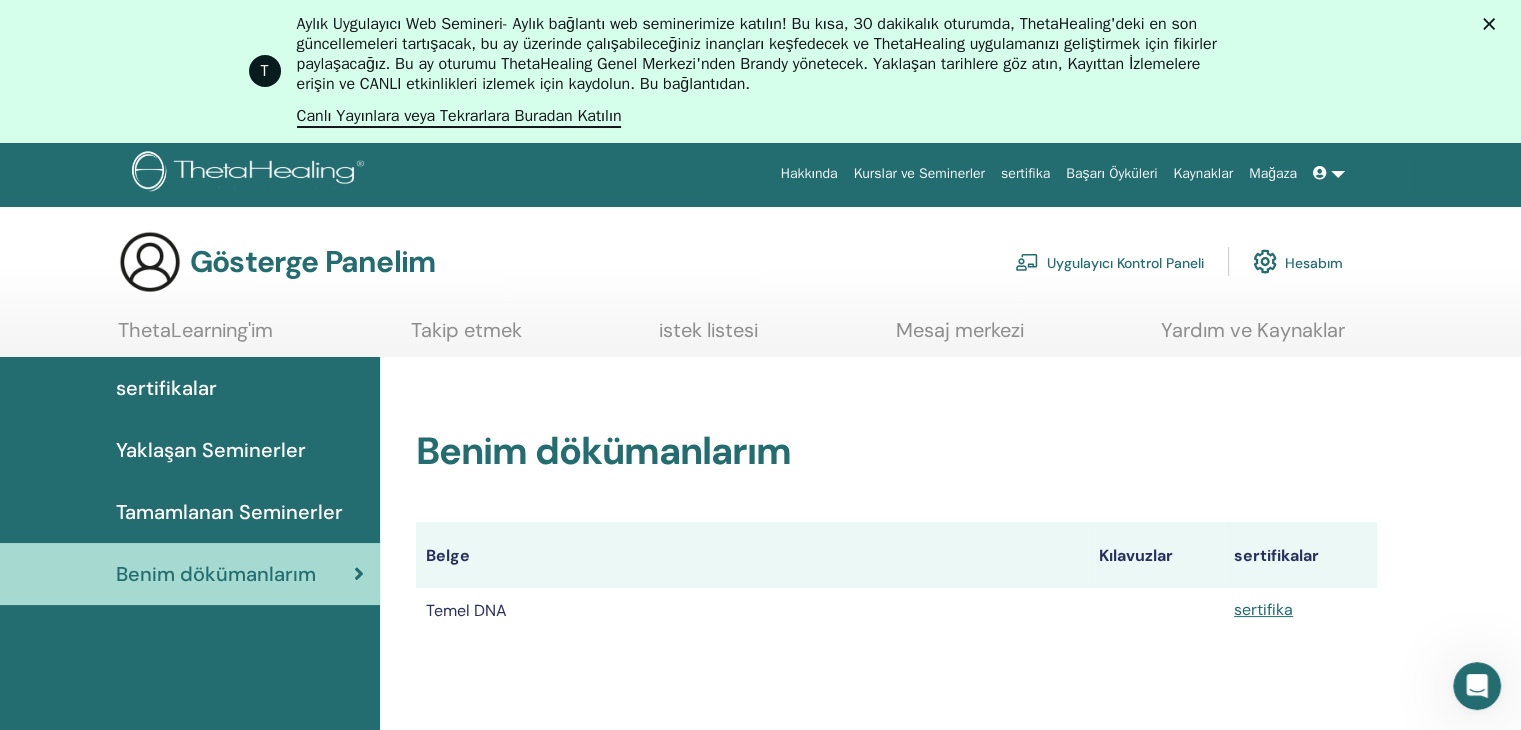 click on "Takip etmek" at bounding box center (466, 330) 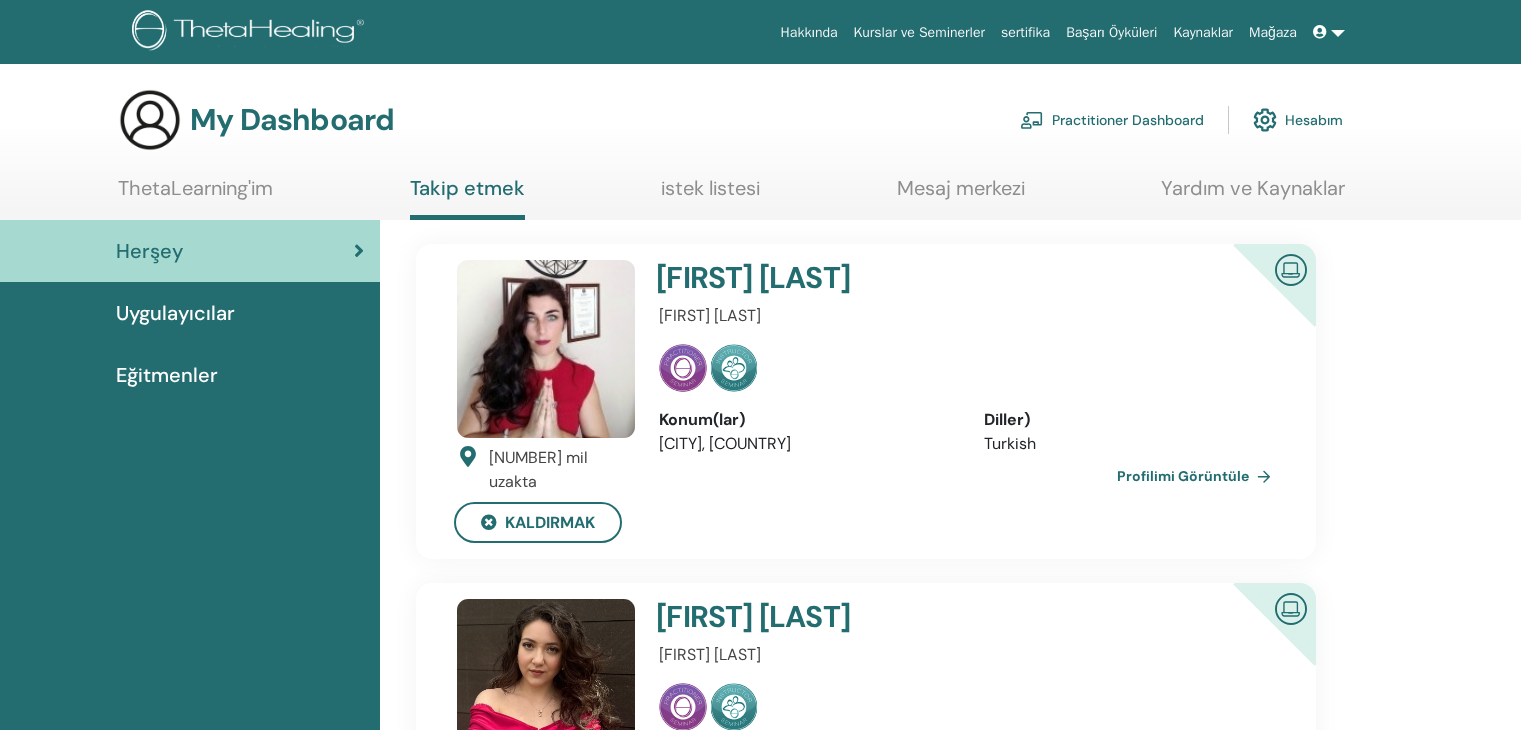 scroll, scrollTop: 0, scrollLeft: 0, axis: both 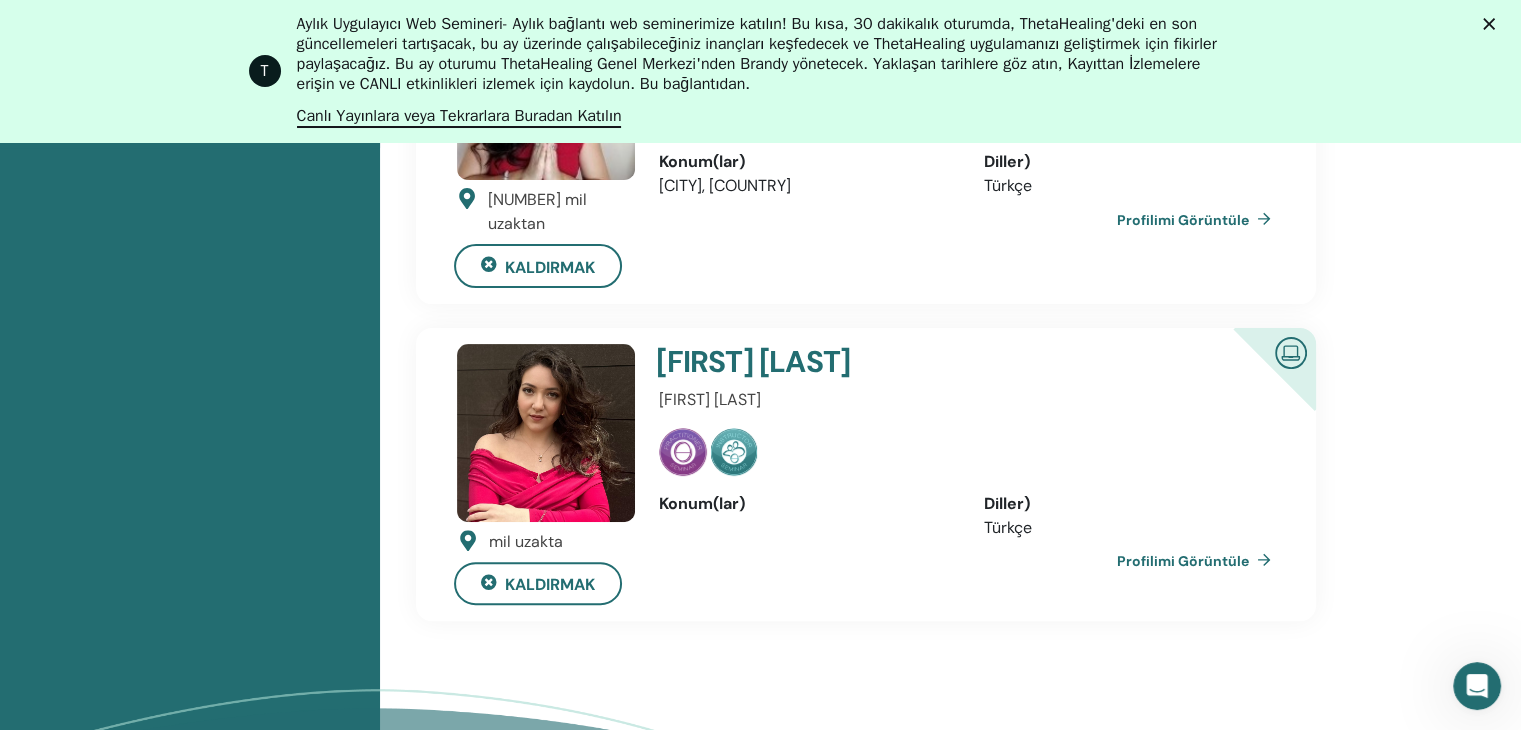 click on "Profilimi Görüntüle" at bounding box center (1183, 560) 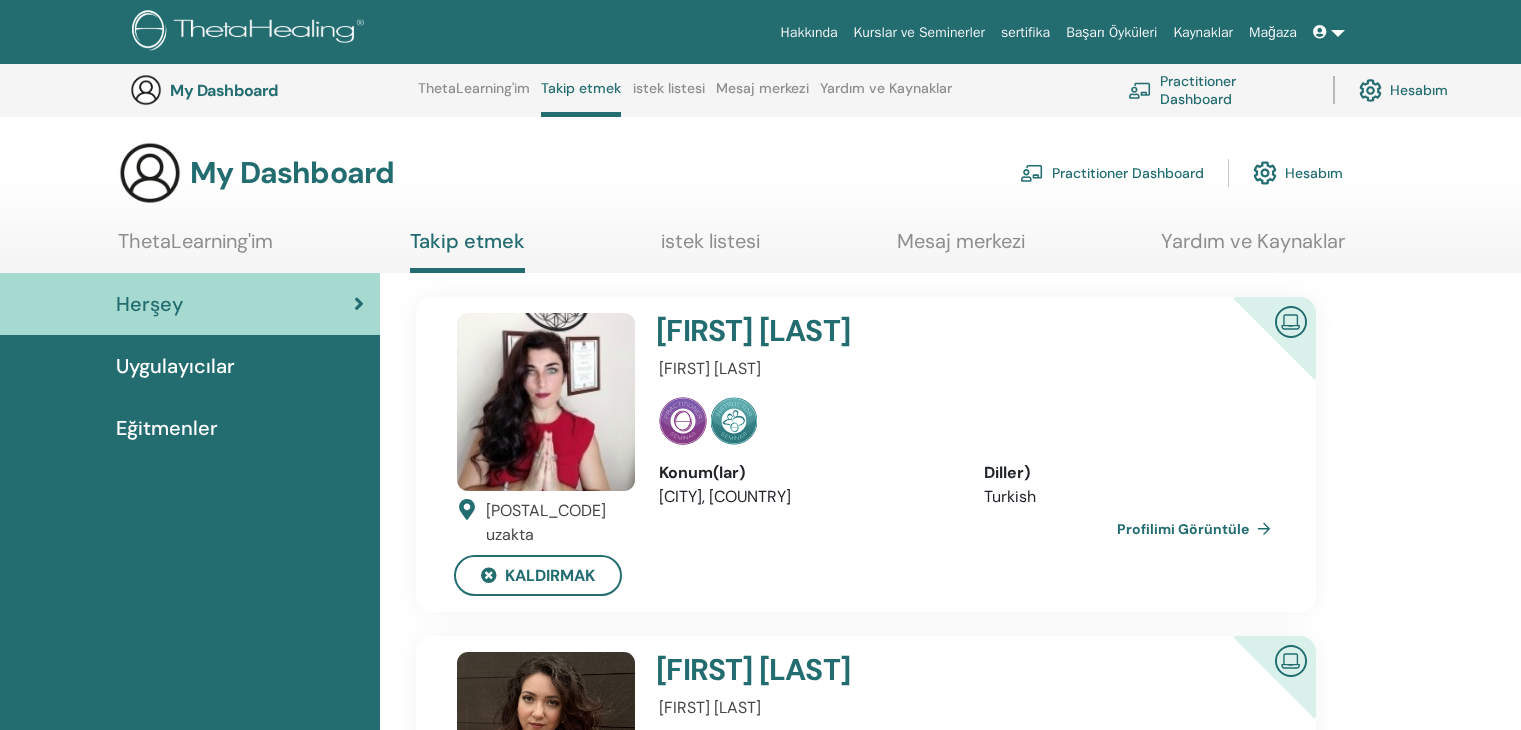 scroll, scrollTop: 452, scrollLeft: 0, axis: vertical 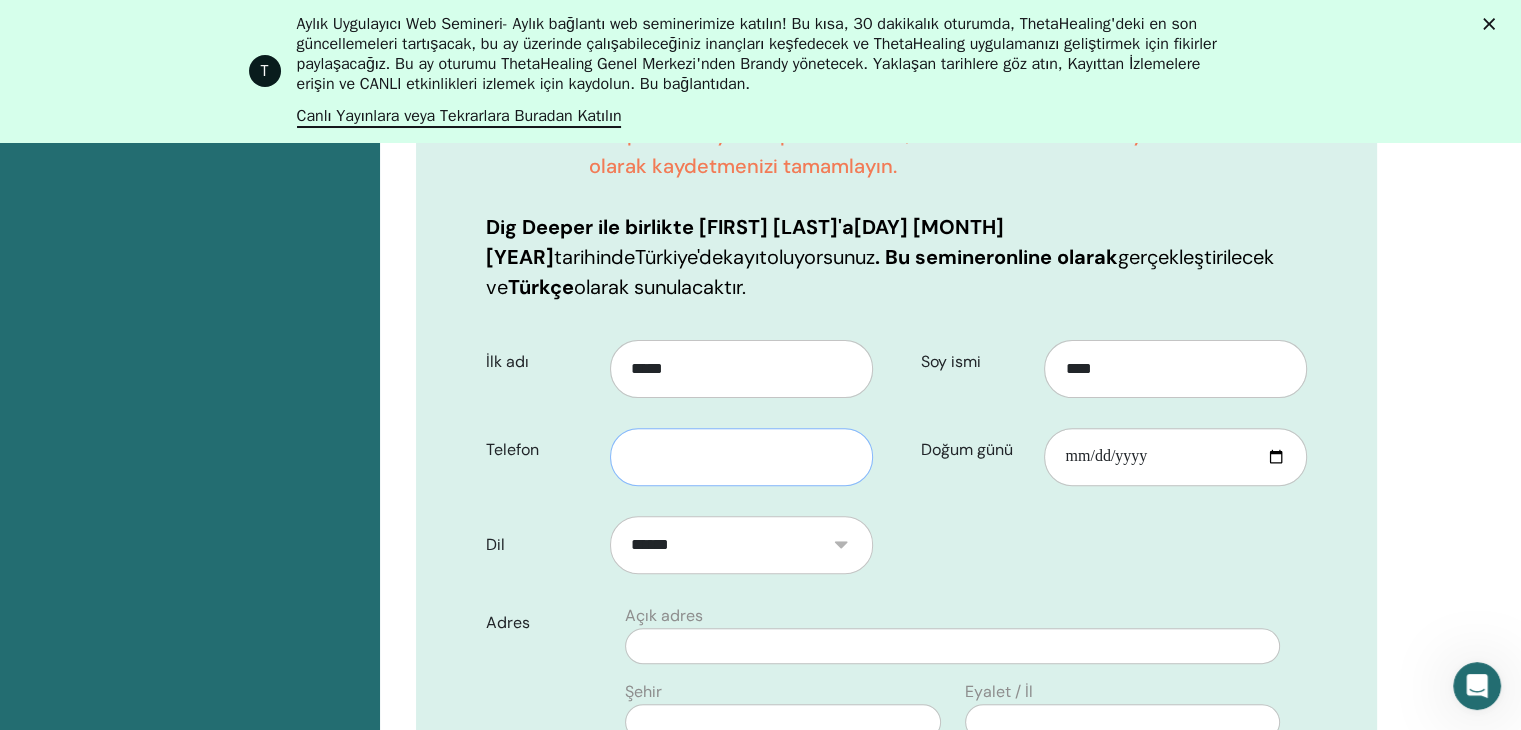 click at bounding box center (741, 457) 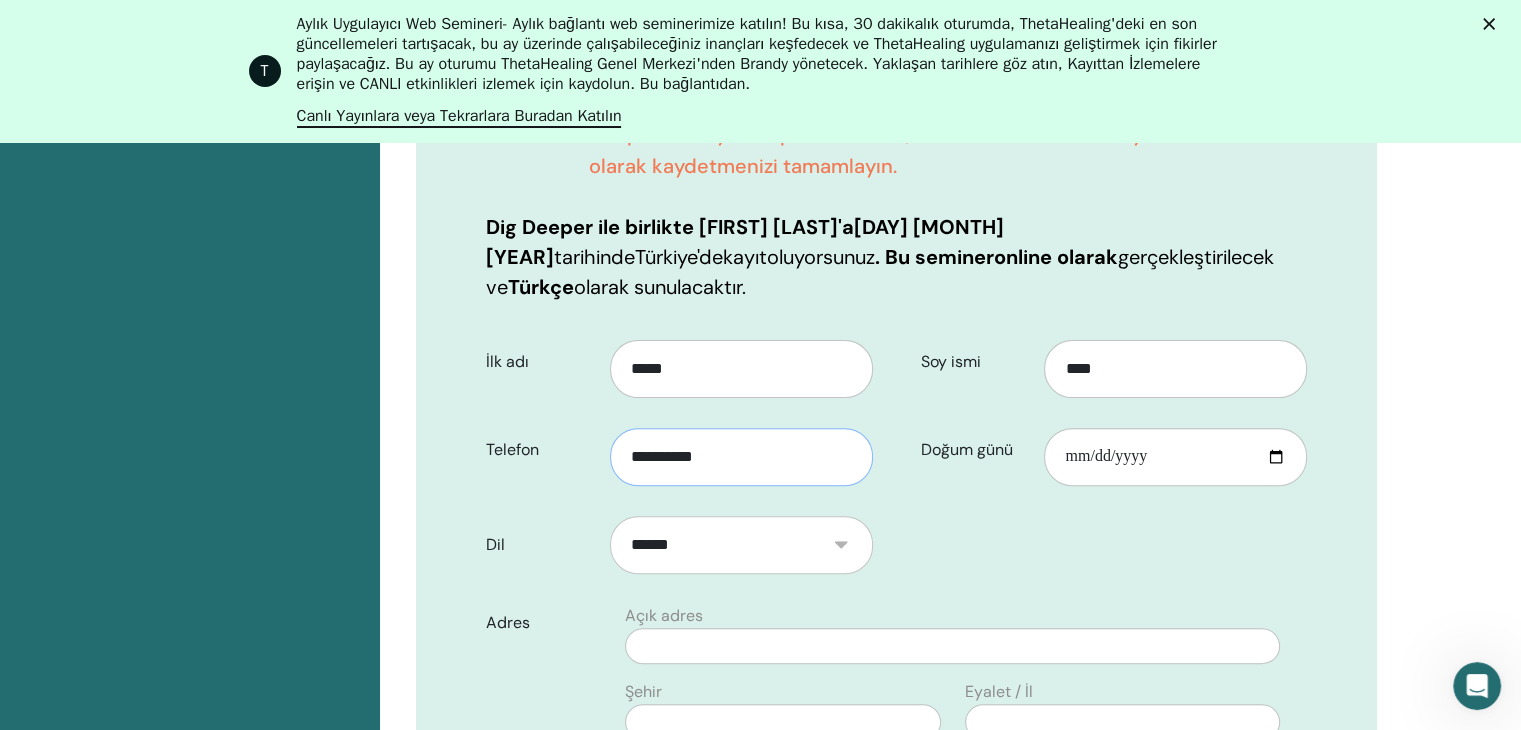 type on "**********" 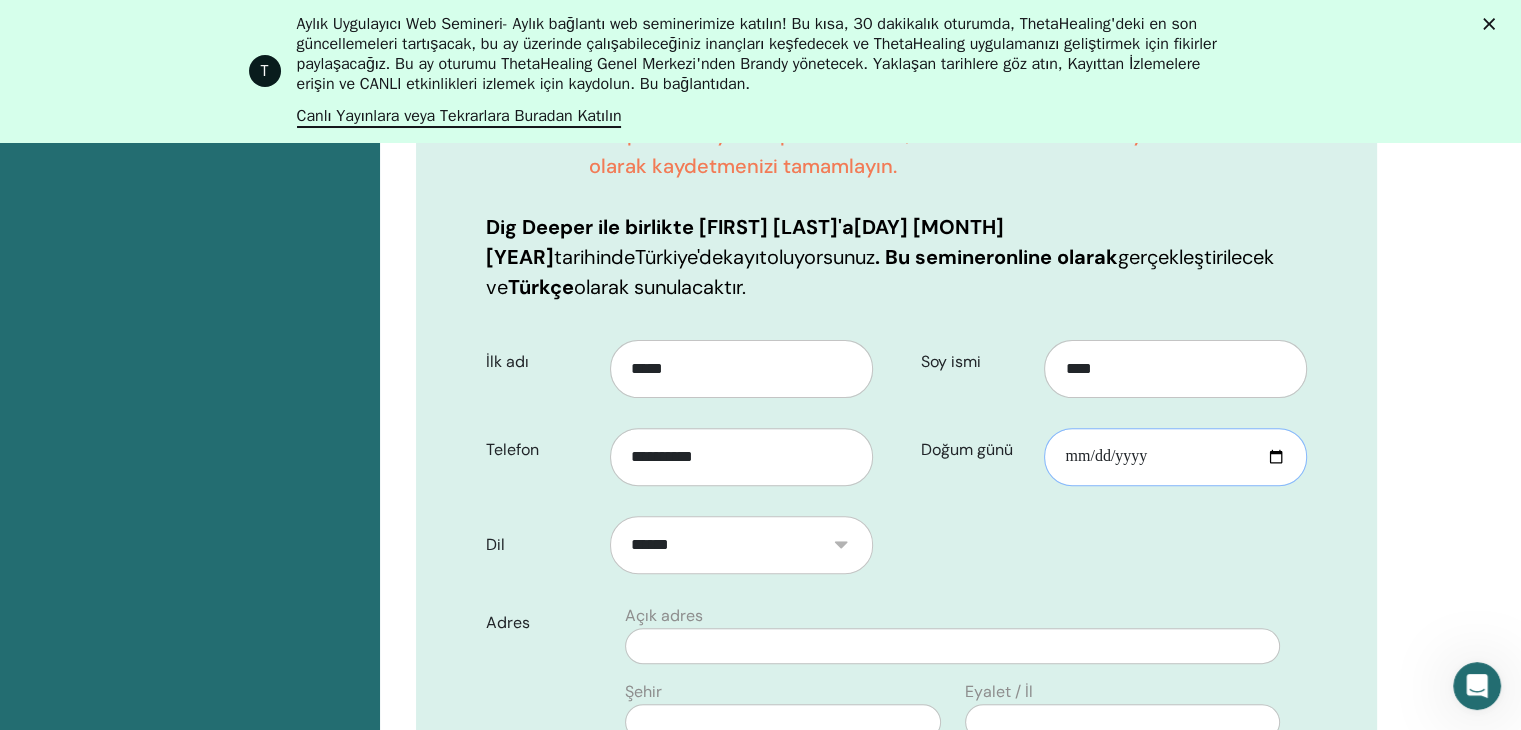 click on "Doğum günü" at bounding box center [1175, 457] 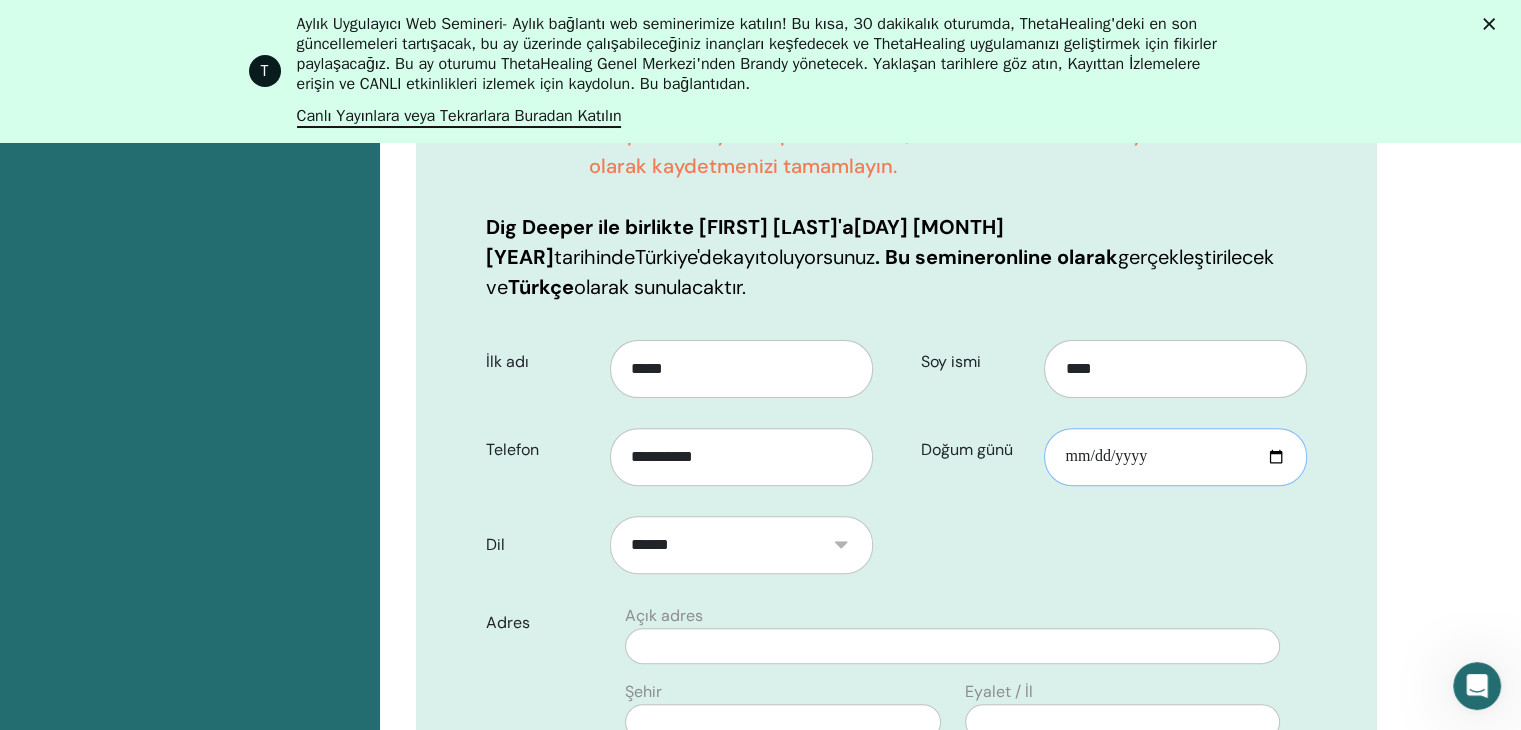 type on "**********" 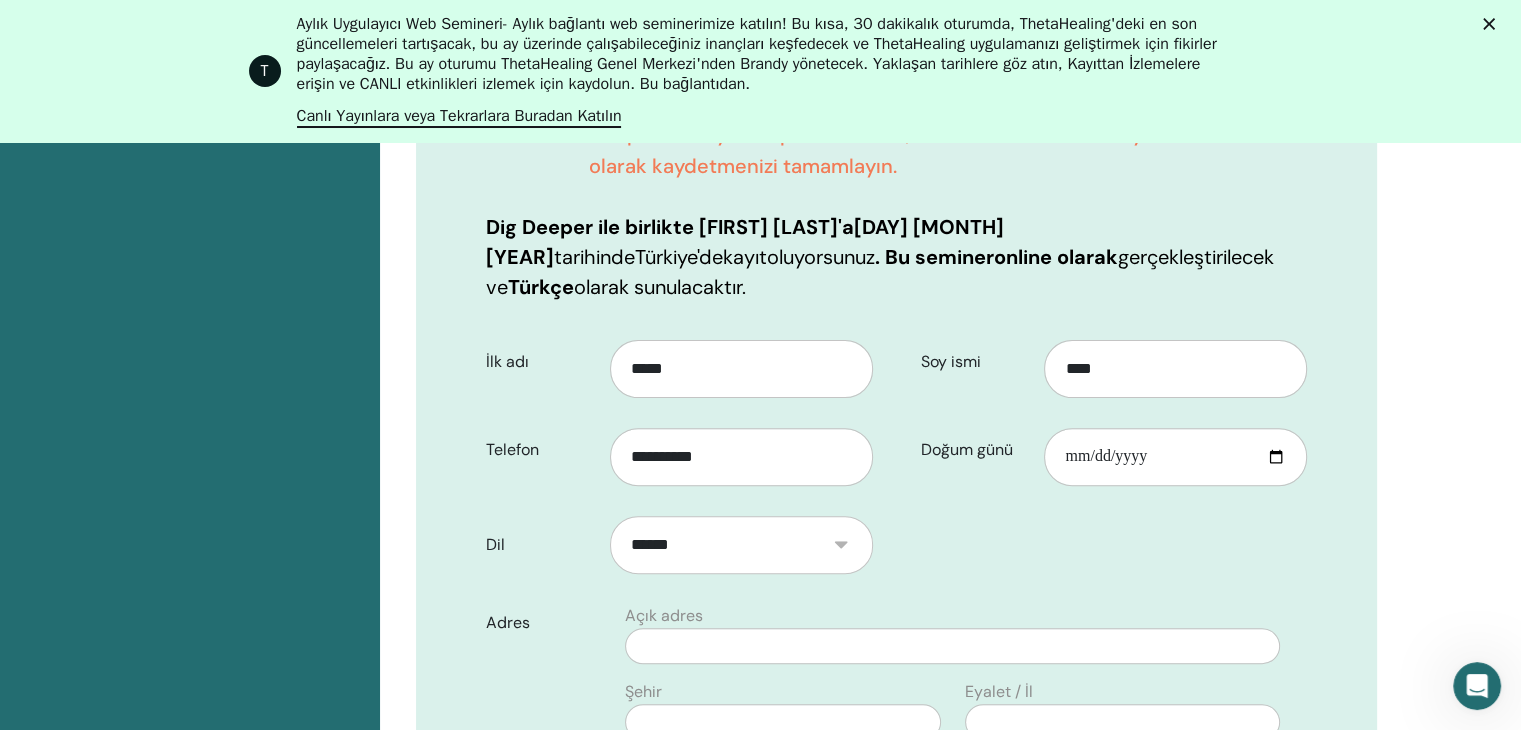 click on "Kaydınızı Onaylayın
Bu seminere katılmak için ön koşulları kaçırdığınız görülüyor.
Nedenini öğrenmek için lütfen bu destek makalesini okuyun.
Ön koşula sahipseniz veya sahip olacaksanız, devam edin ve biz size yardımcı olarak kaydetmenizi tamamlayın.
Dig Deeper ile birlikte Ebru Durmuş Çolak'a  14 Temmuz 2025  tarihinde  Türkiye'de  kayıt
oluyorsunuz  . Bu seminer  online olarak  gerçekleştirilecek ve  Türkçe
olarak sunulacaktır  .
İlk adı
*****
****" at bounding box center [896, 629] 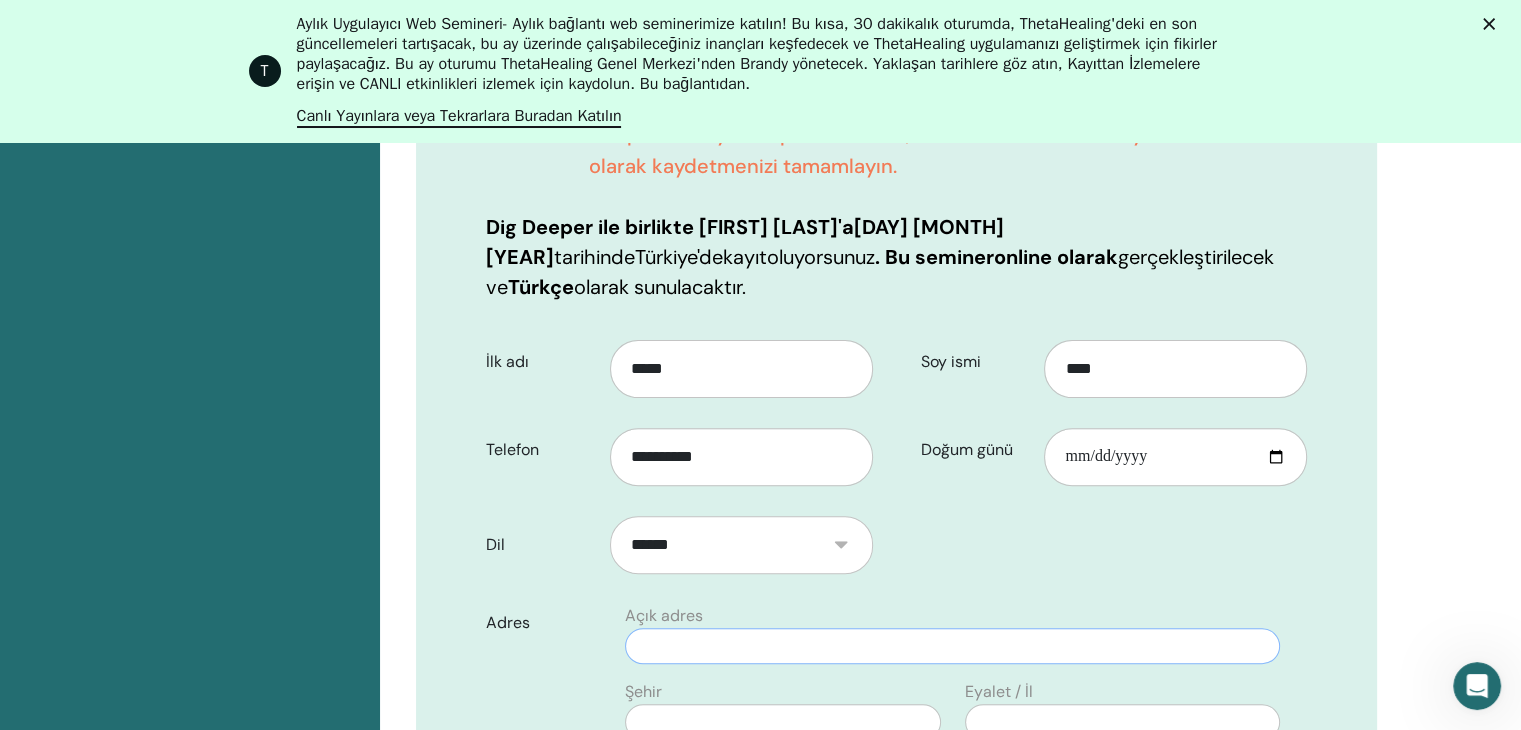 click at bounding box center (952, 646) 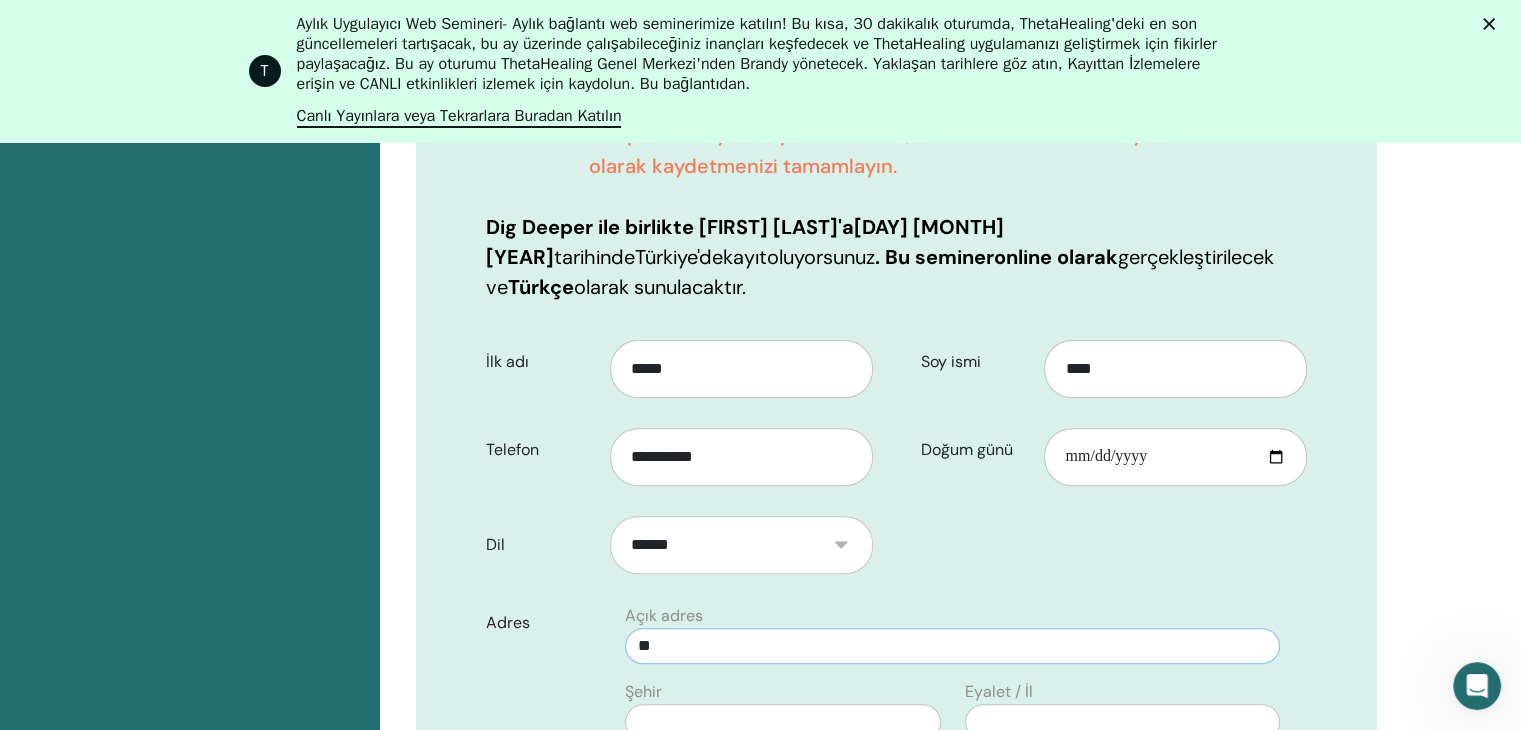type on "*" 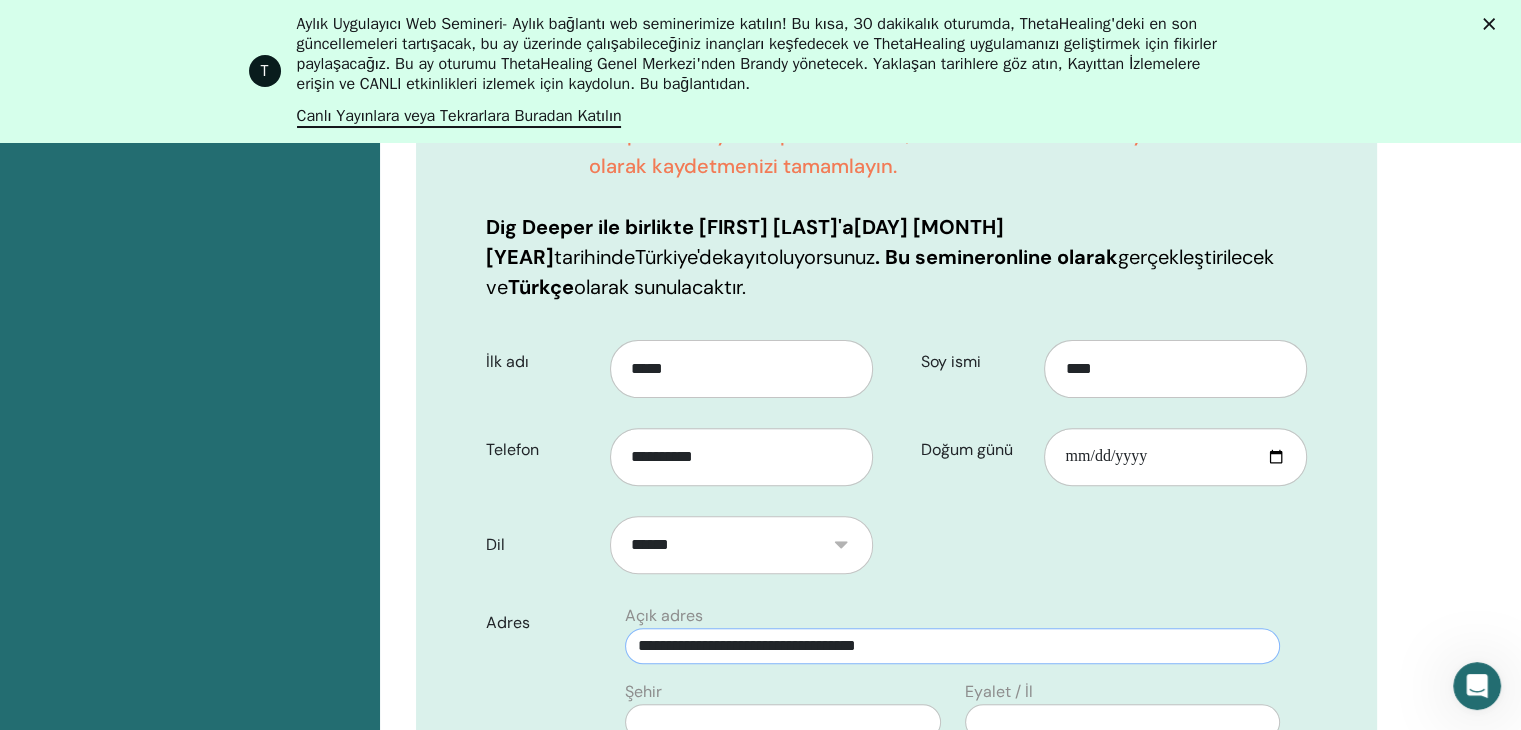 click on "**********" at bounding box center [952, 646] 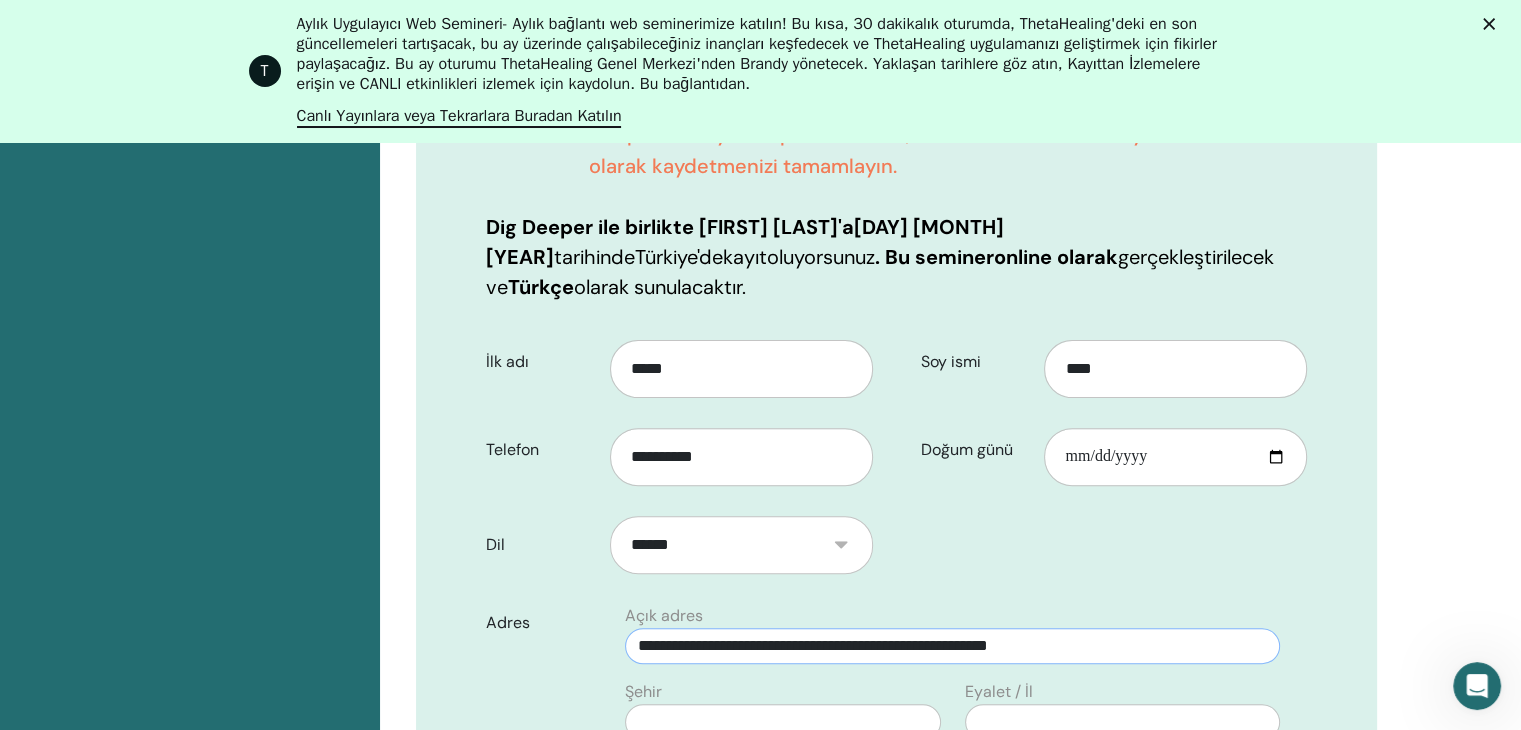 type on "**********" 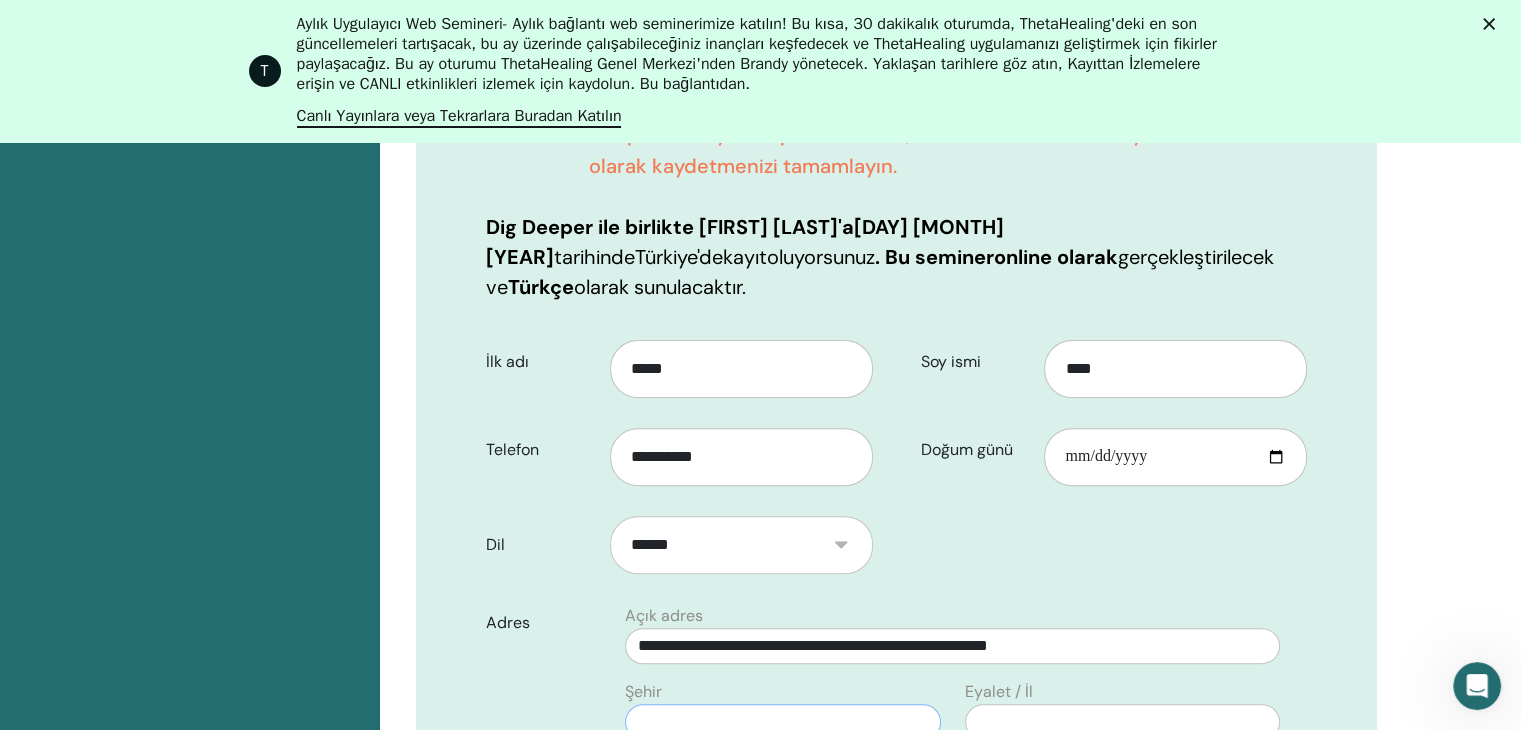 click at bounding box center [782, 722] 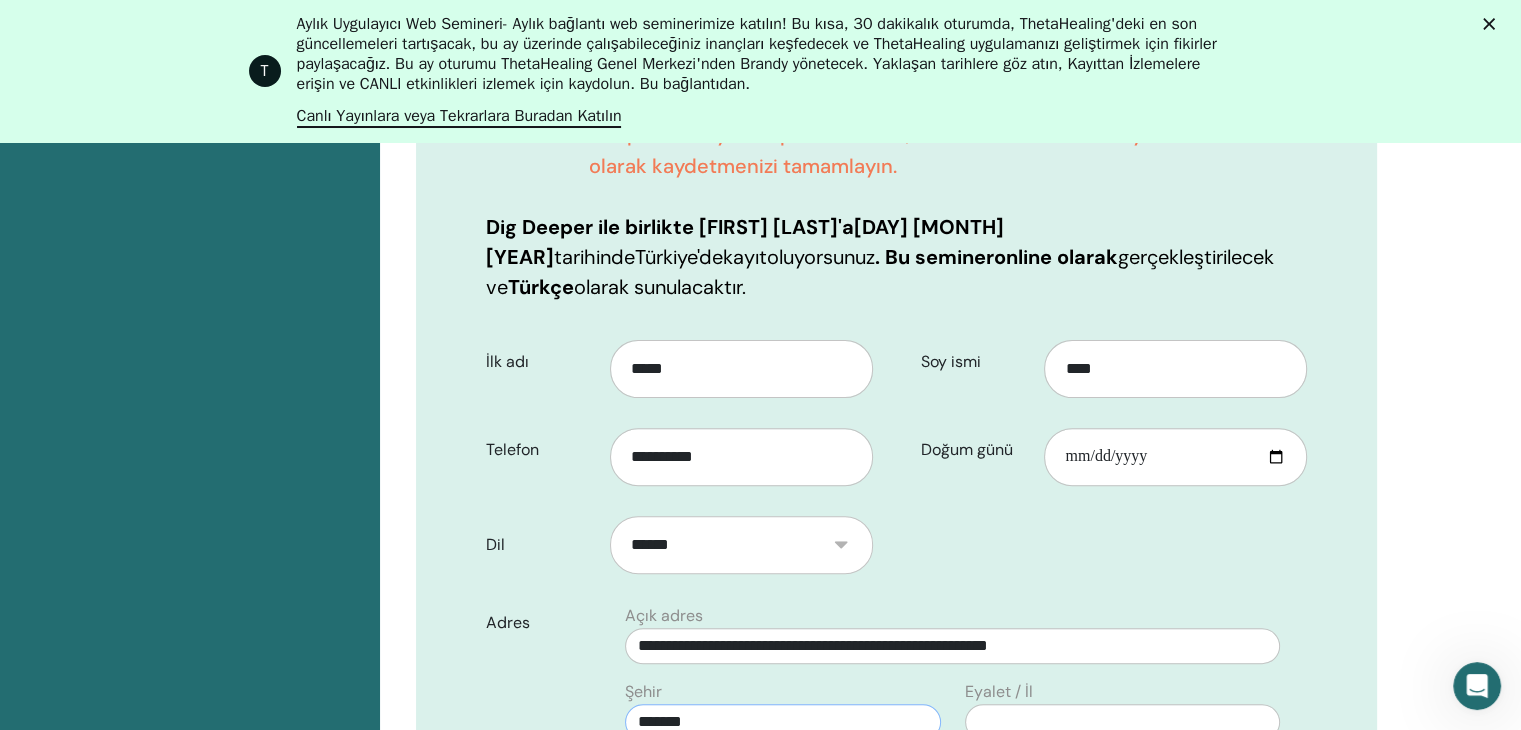 type on "*******" 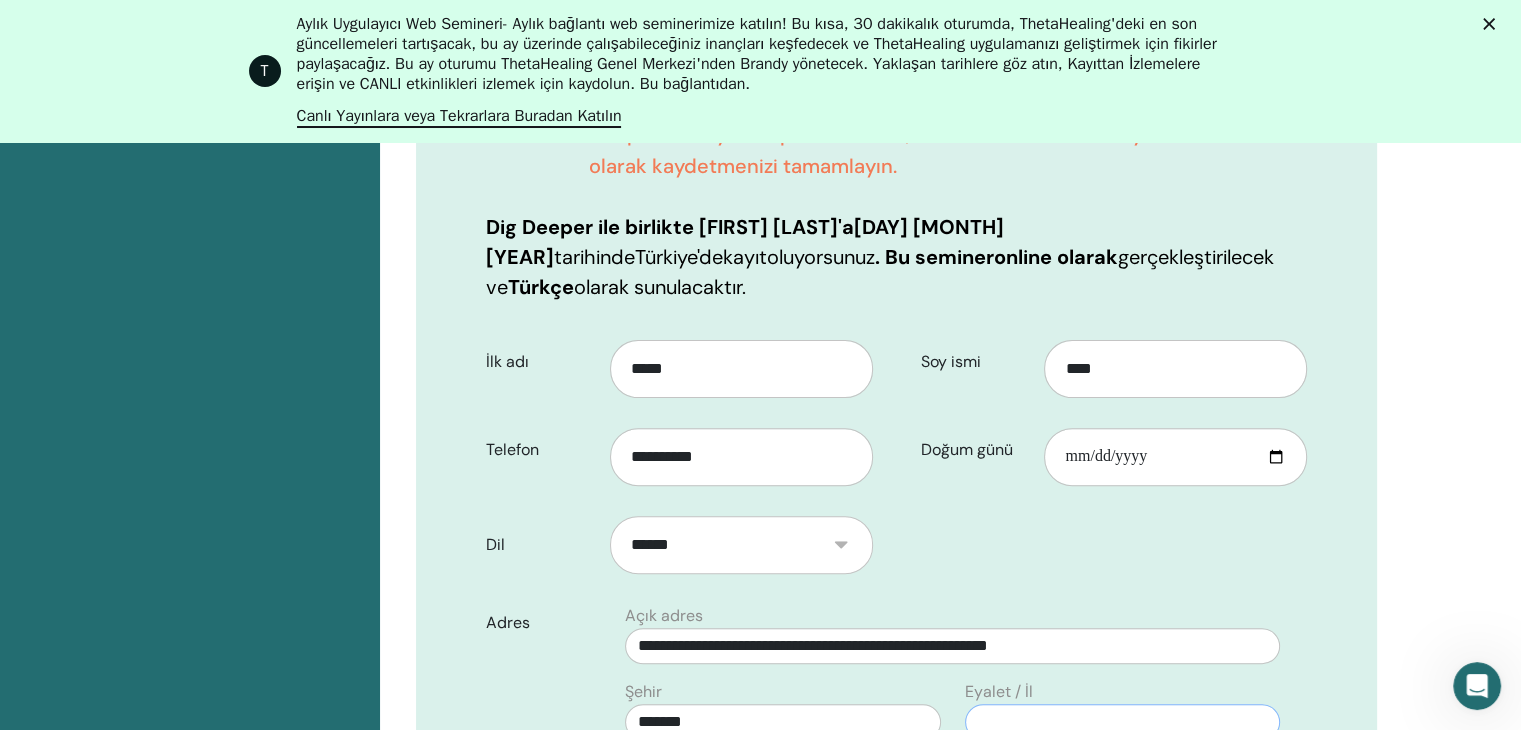 click at bounding box center (1122, 722) 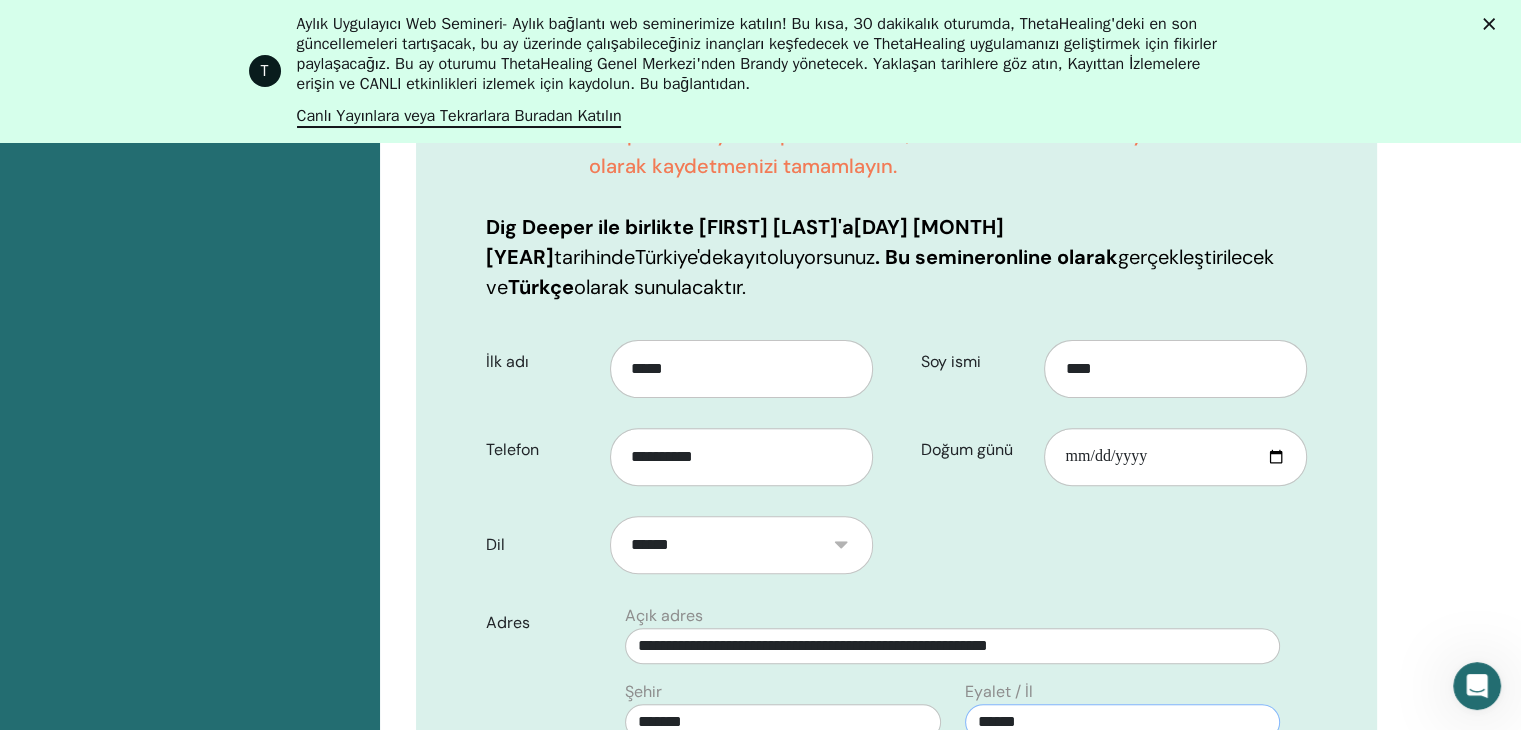 type on "******" 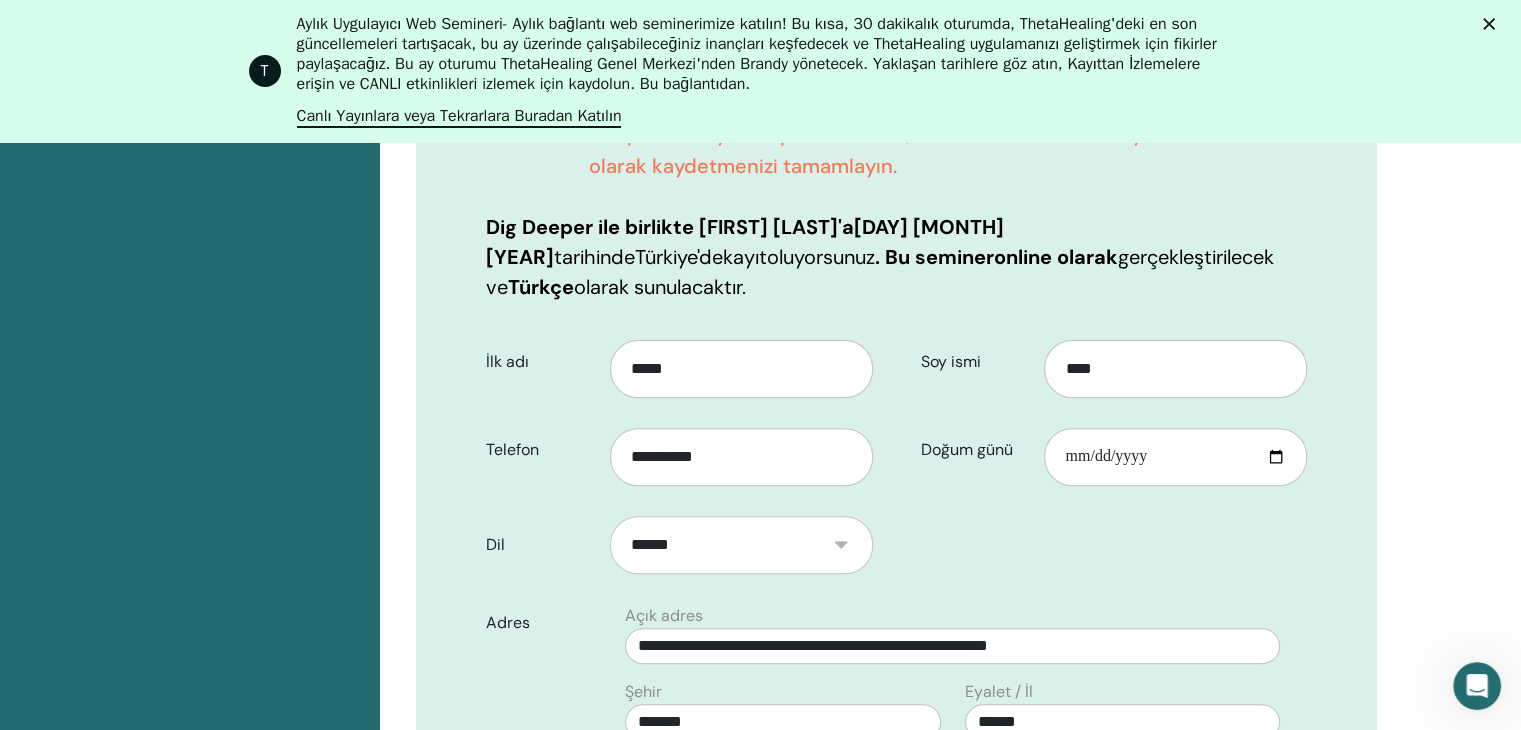 click on "Kaydınızı Onaylayın
Bu seminere katılmak için ön koşulları kaçırdığınız görülüyor.
Nedenini öğrenmek için lütfen bu destek makalesini okuyun.
Ön koşula sahipseniz veya sahip olacaksanız, devam edin ve biz size yardımcı olarak kaydetmenizi tamamlayın.
Dig Deeper ile birlikte Ebru Durmuş Çolak'a  14 Temmuz 2025  tarihinde  Türkiye'de  kayıt
oluyorsunuz  . Bu seminer  online olarak  gerçekleştirilecek ve  Türkçe
olarak sunulacaktır  .
İlk adı
*****
Telefon" at bounding box center [950, 918] 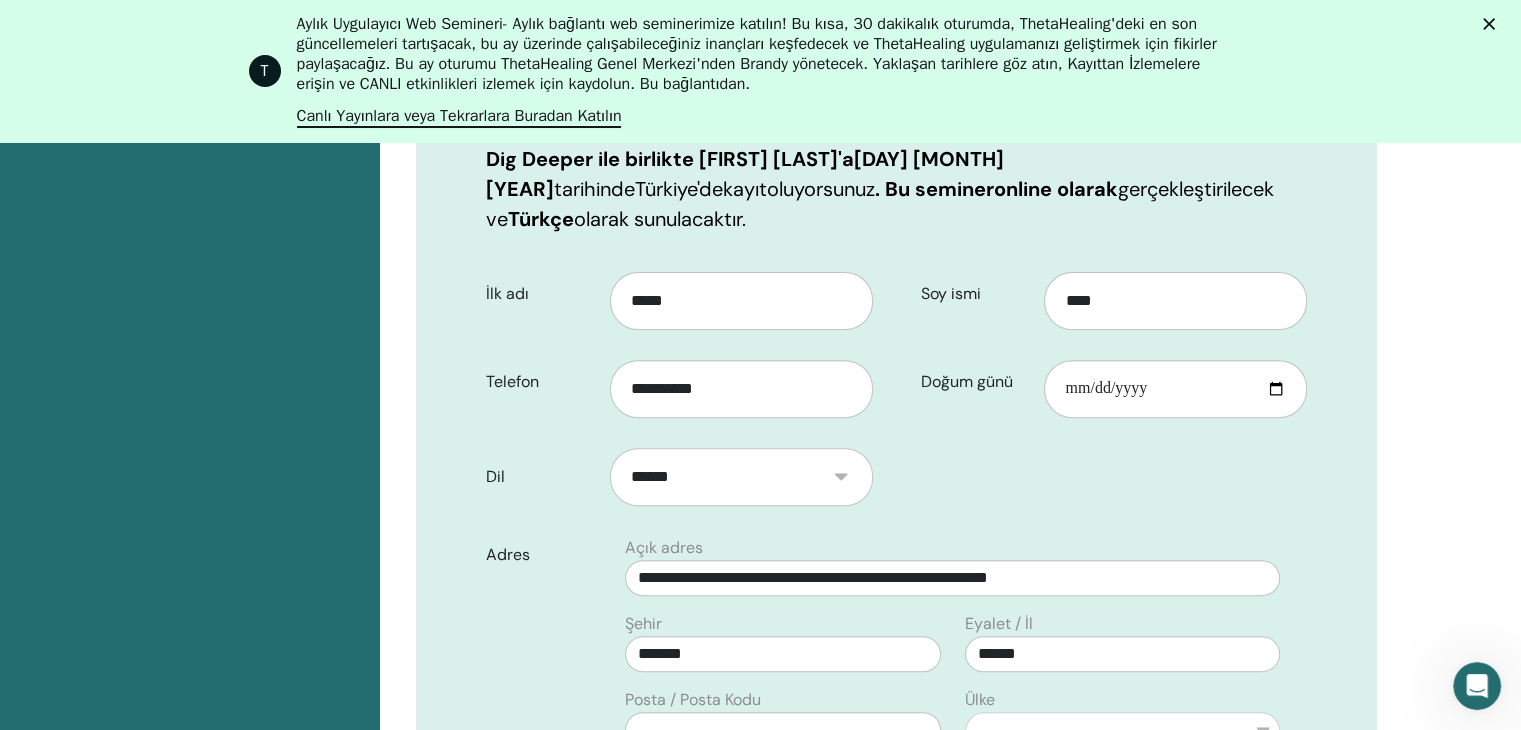 scroll, scrollTop: 848, scrollLeft: 0, axis: vertical 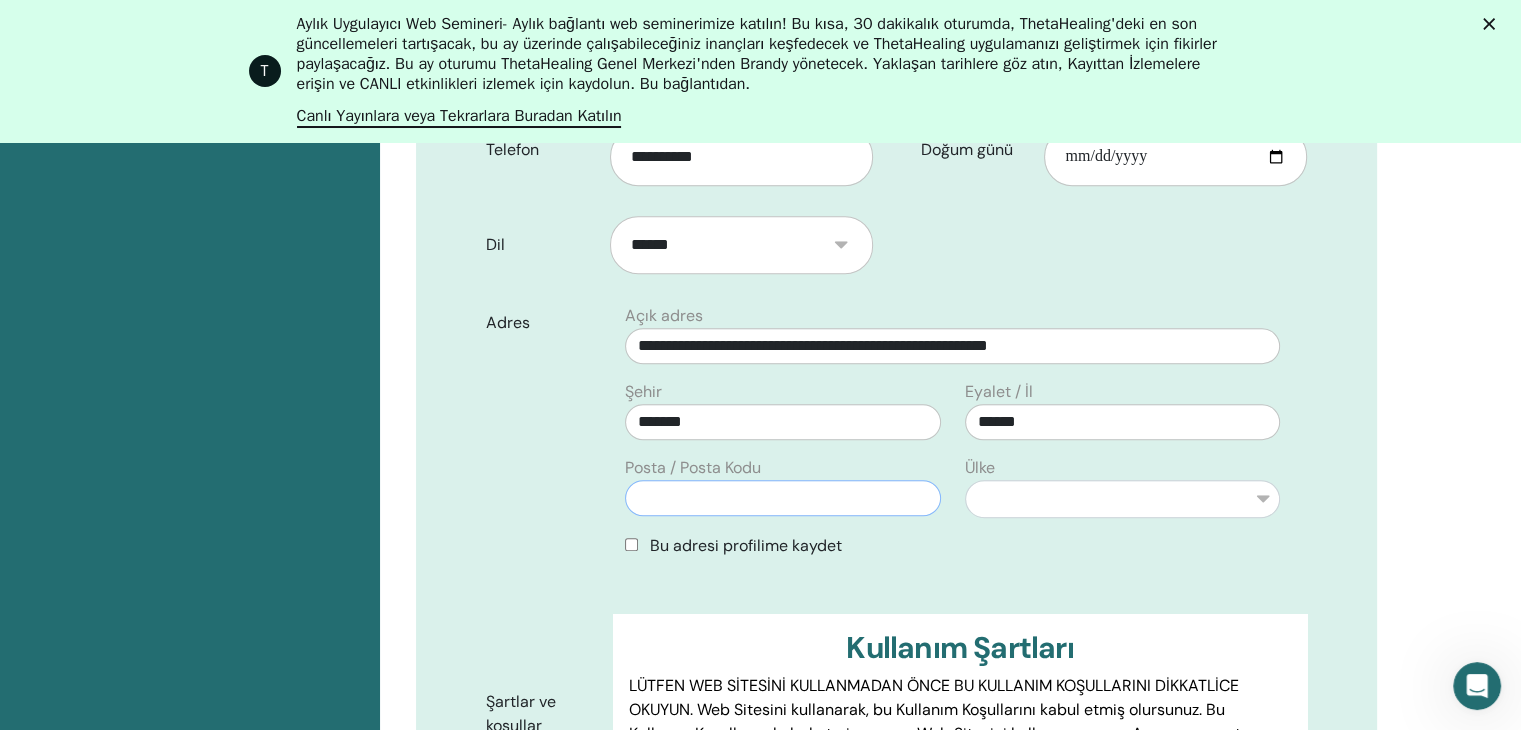 click at bounding box center [782, 498] 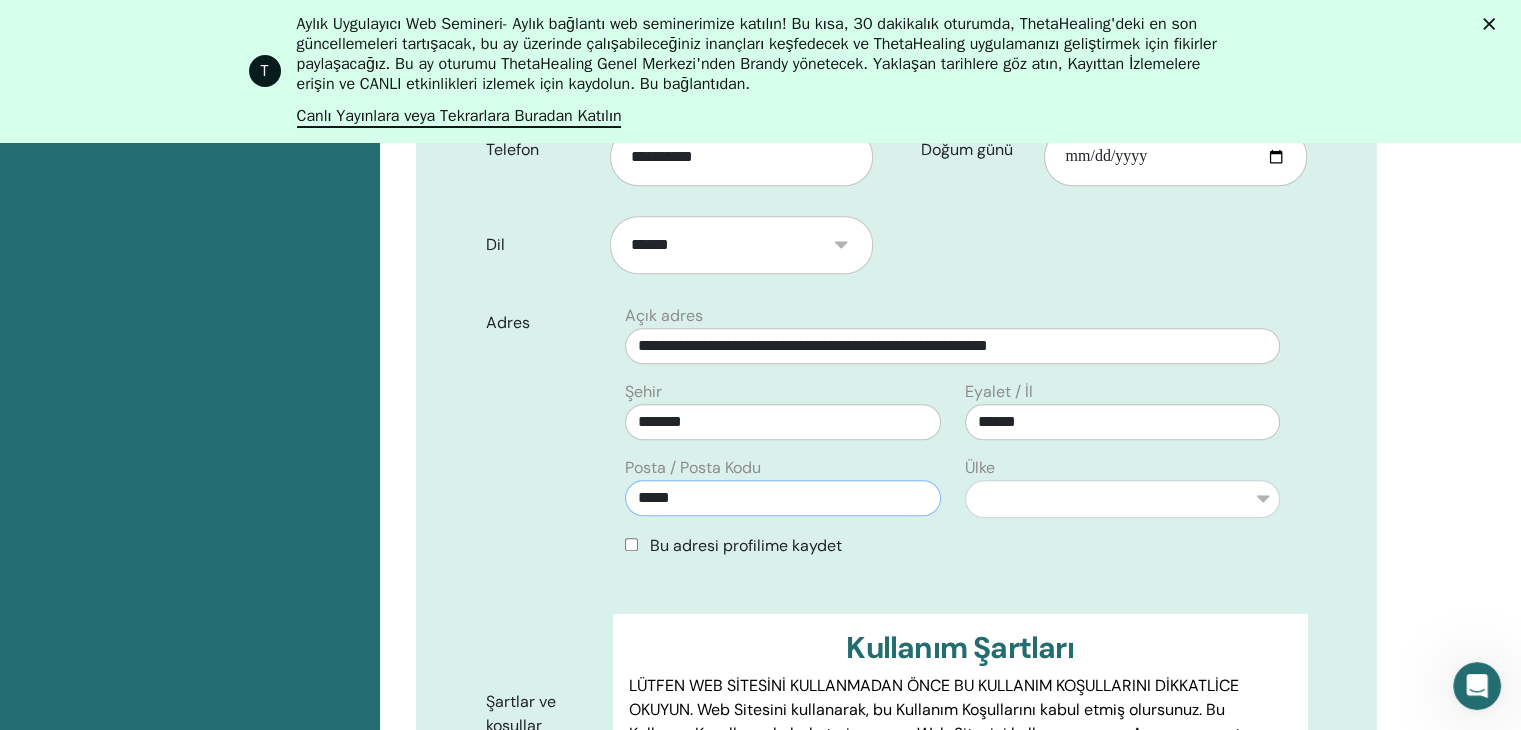 type on "*****" 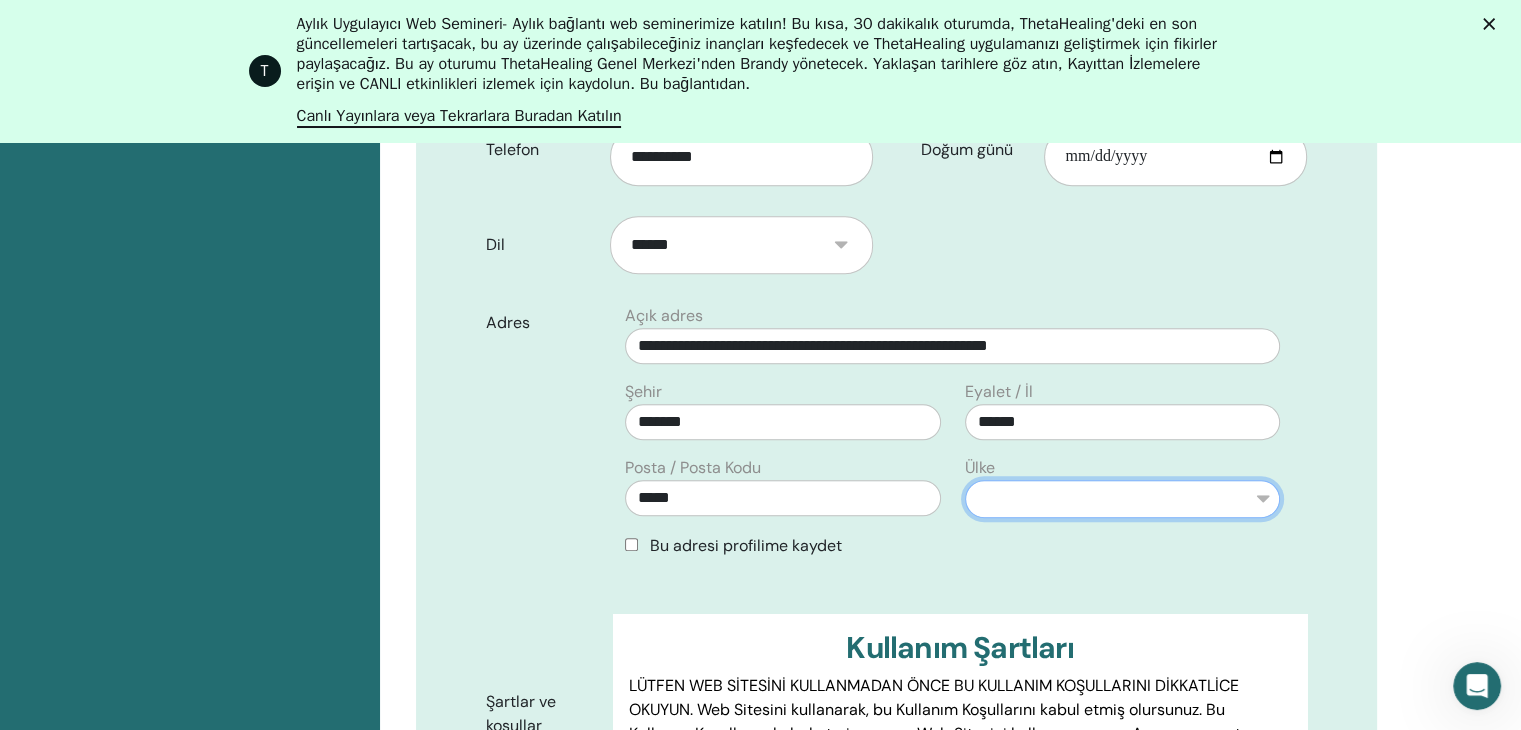 click on "**********" at bounding box center [1122, 499] 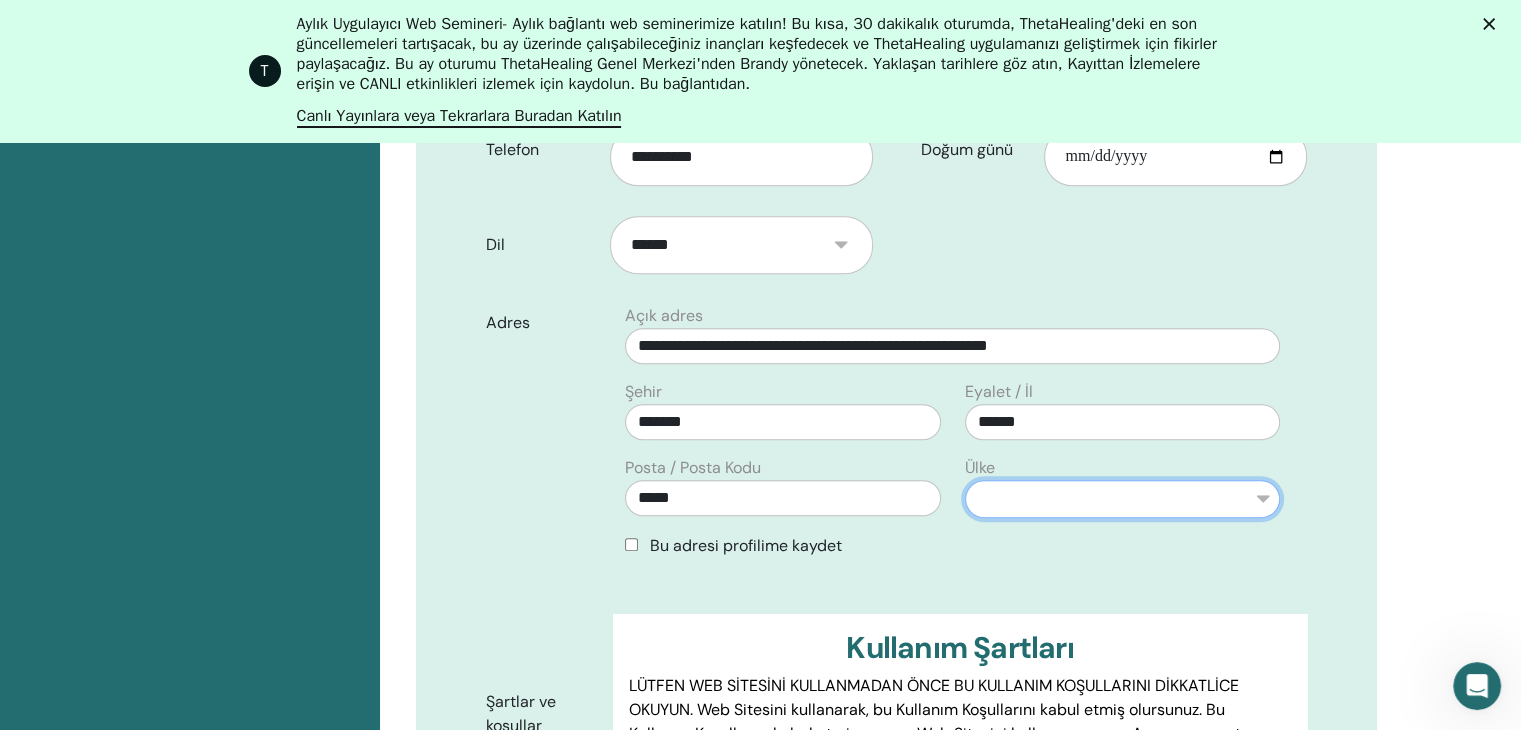 select on "**" 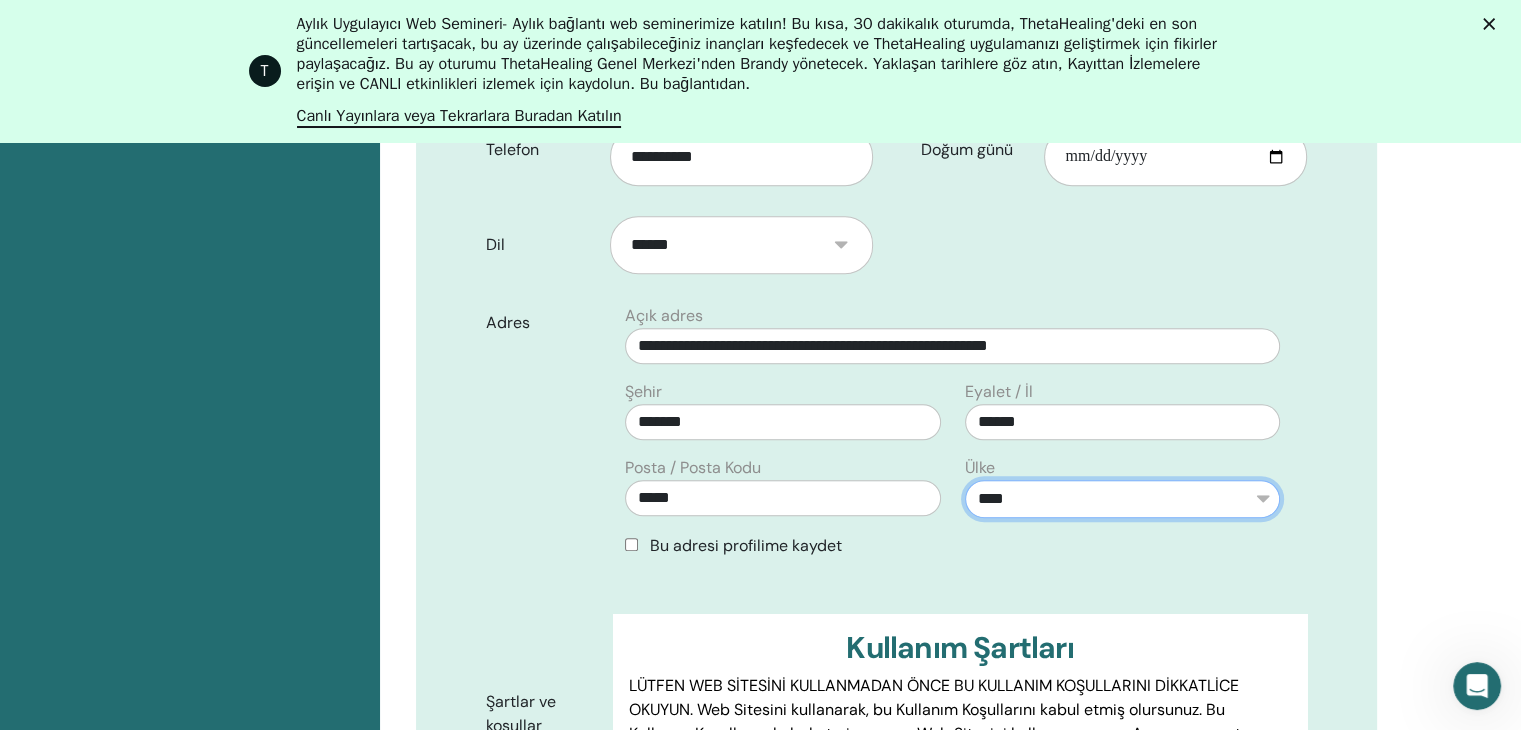 click on "**********" at bounding box center [1122, 499] 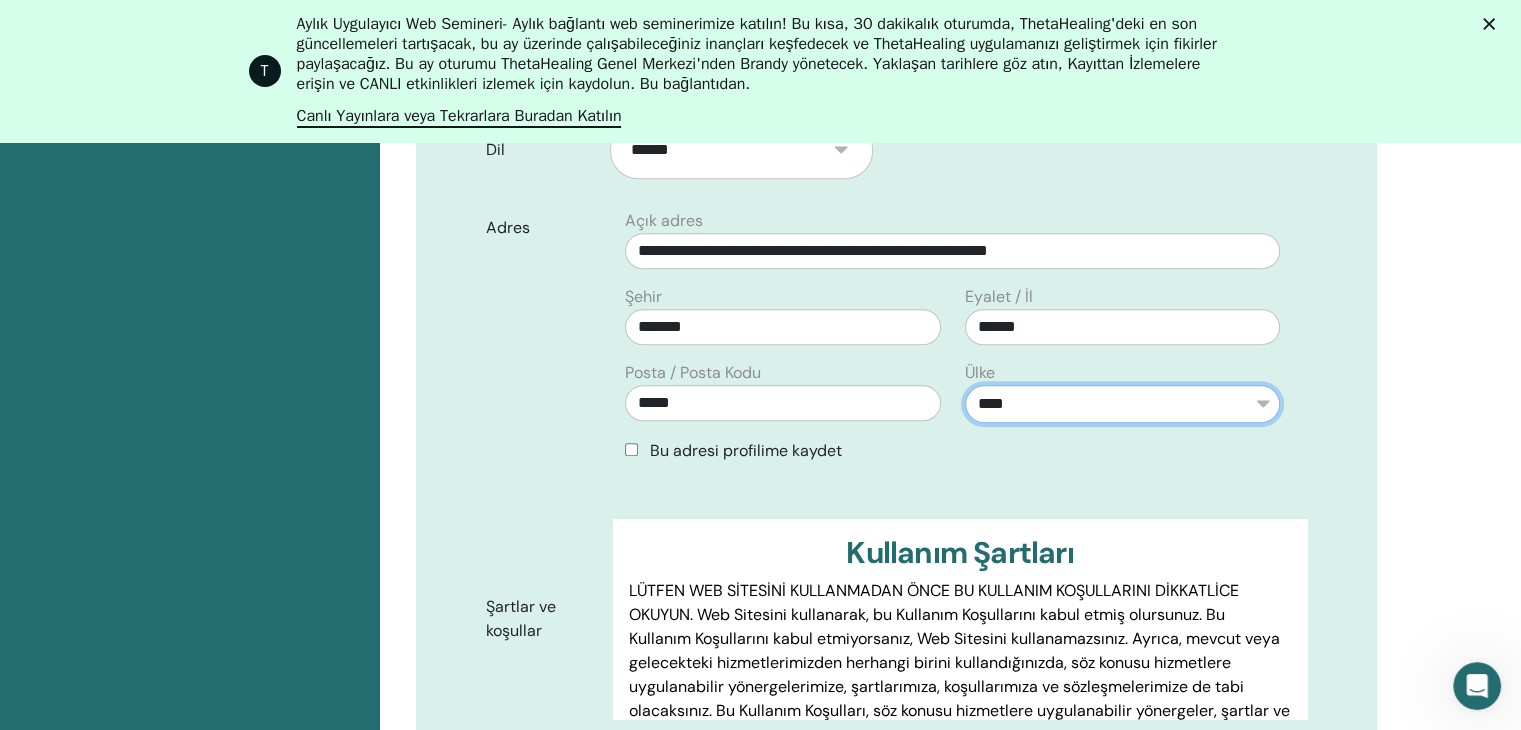 scroll, scrollTop: 948, scrollLeft: 0, axis: vertical 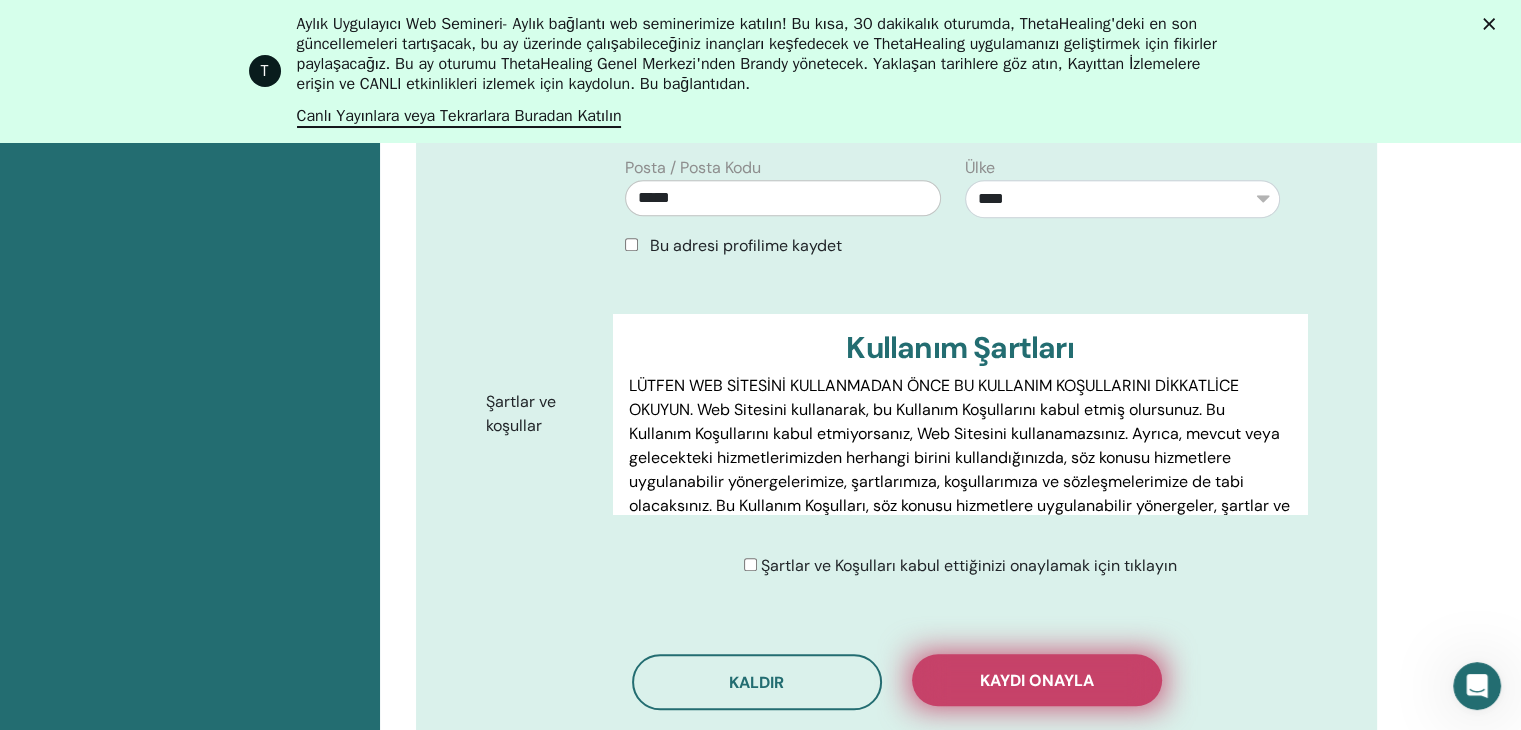 click on "Kaydı onayla" at bounding box center (1037, 680) 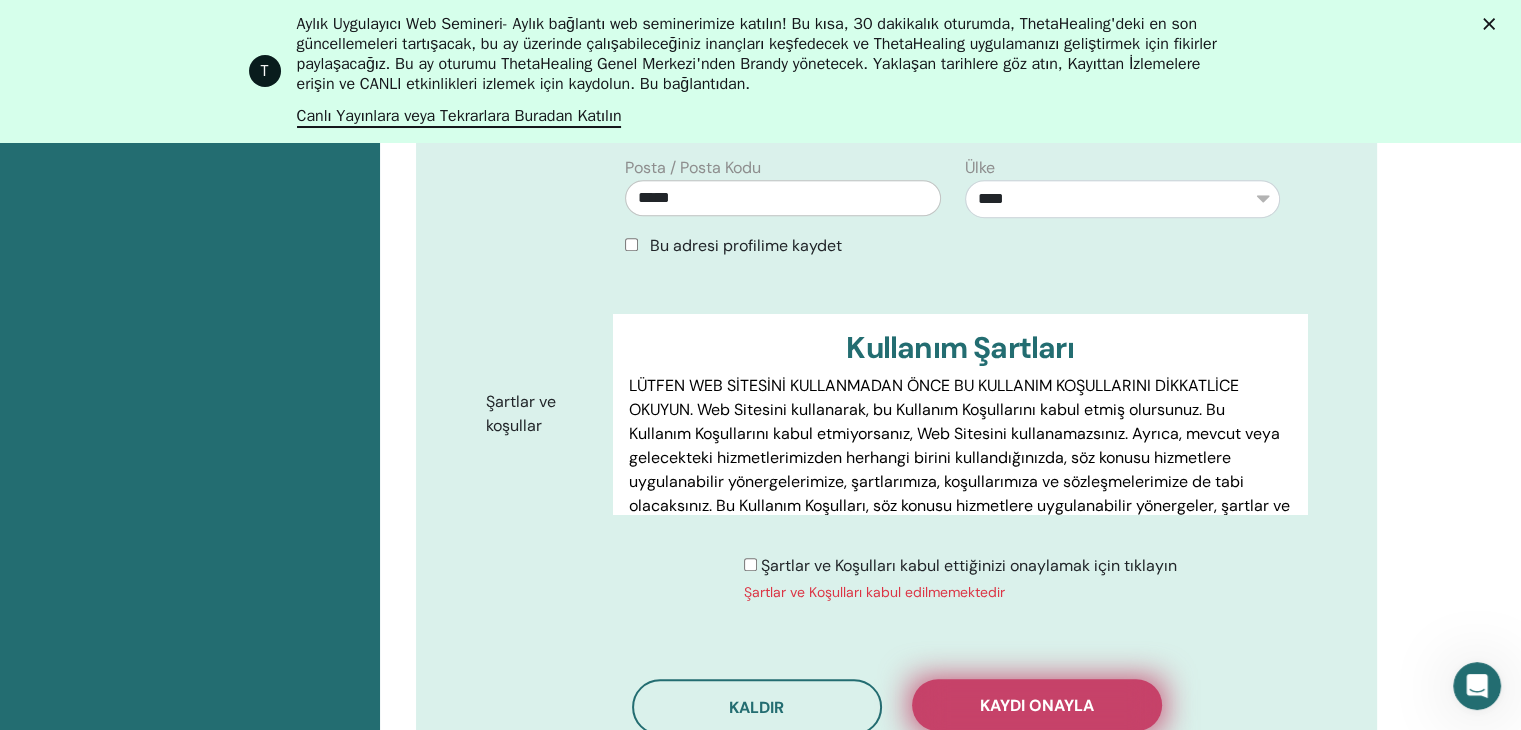 click on "Kaydı onayla" at bounding box center (1037, 705) 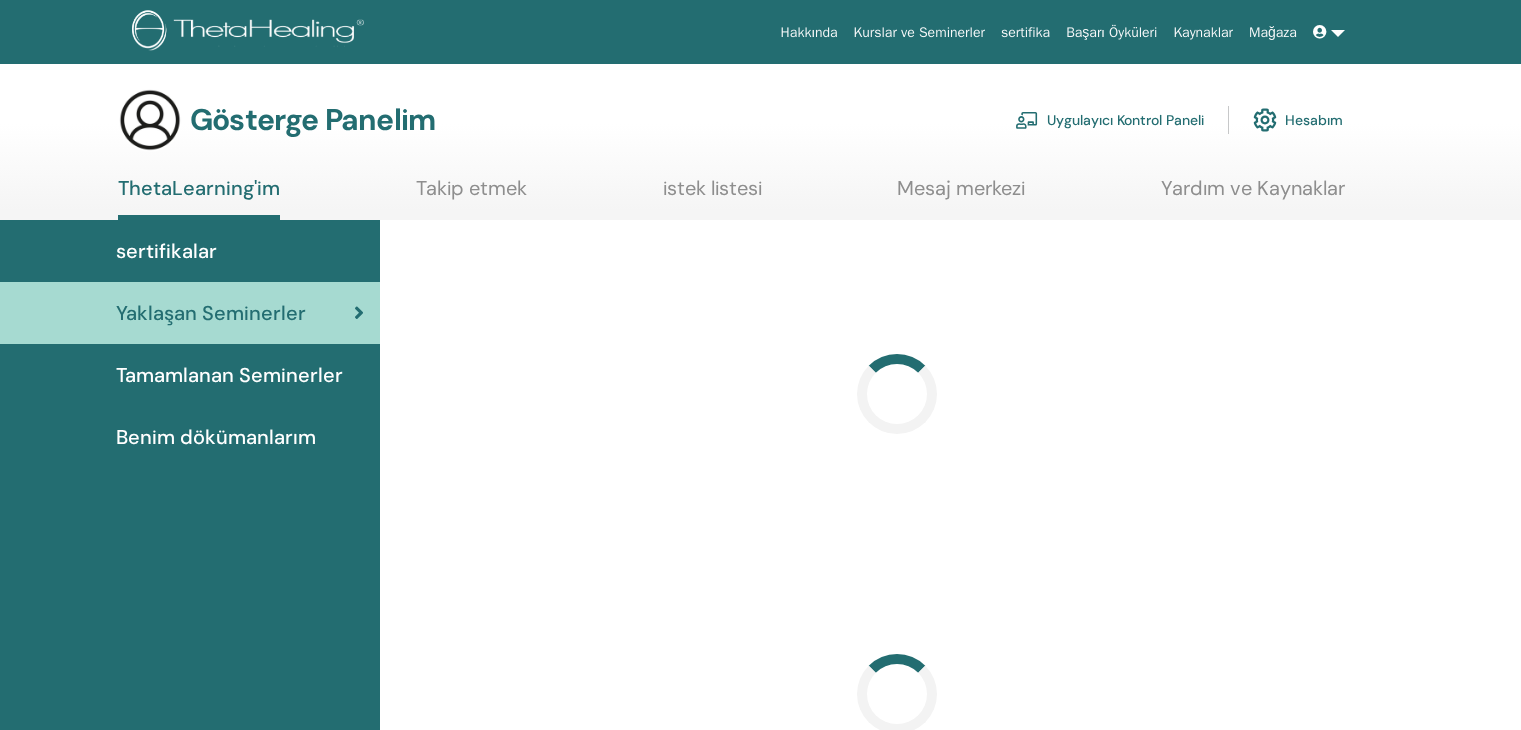 scroll, scrollTop: 0, scrollLeft: 0, axis: both 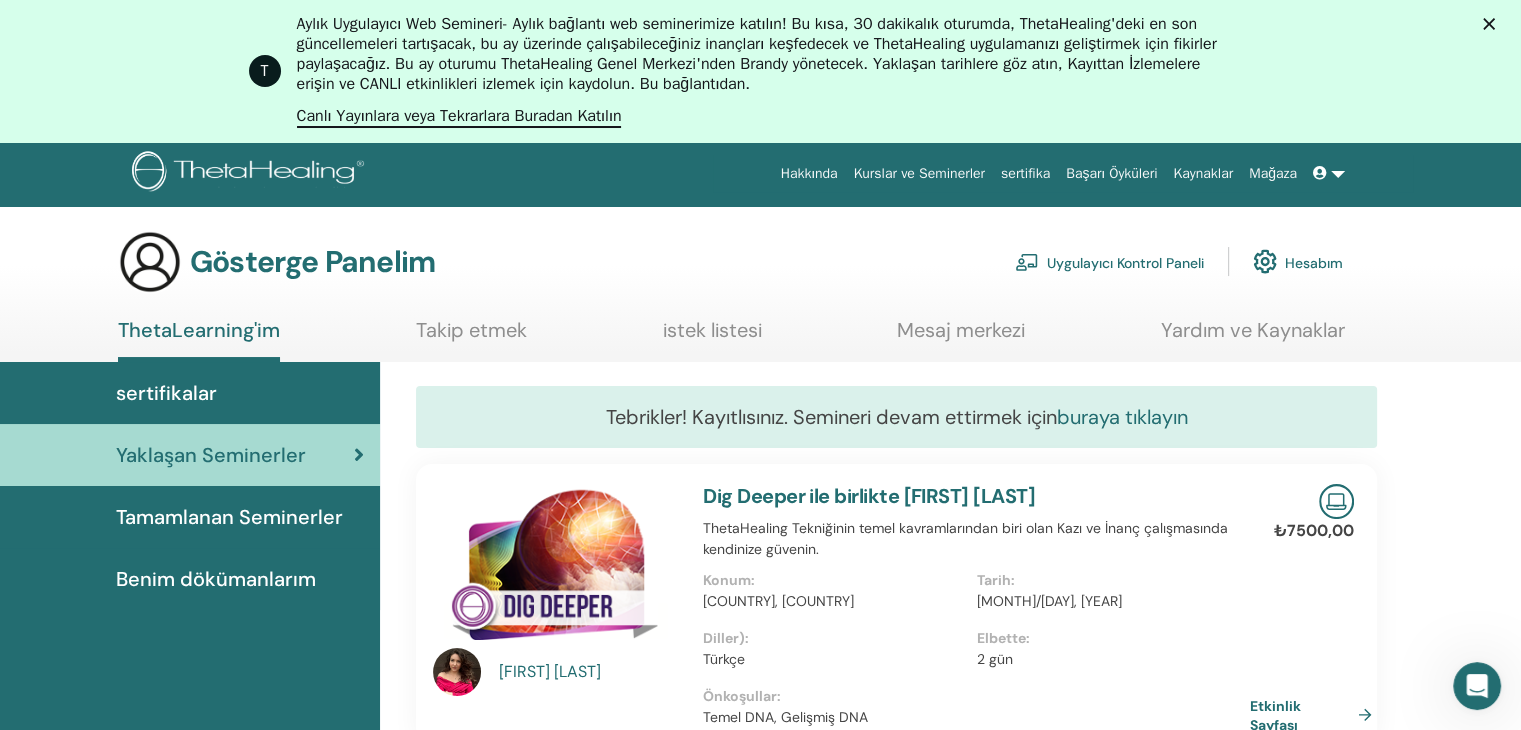 click on "buraya tıklayın" at bounding box center (1122, 417) 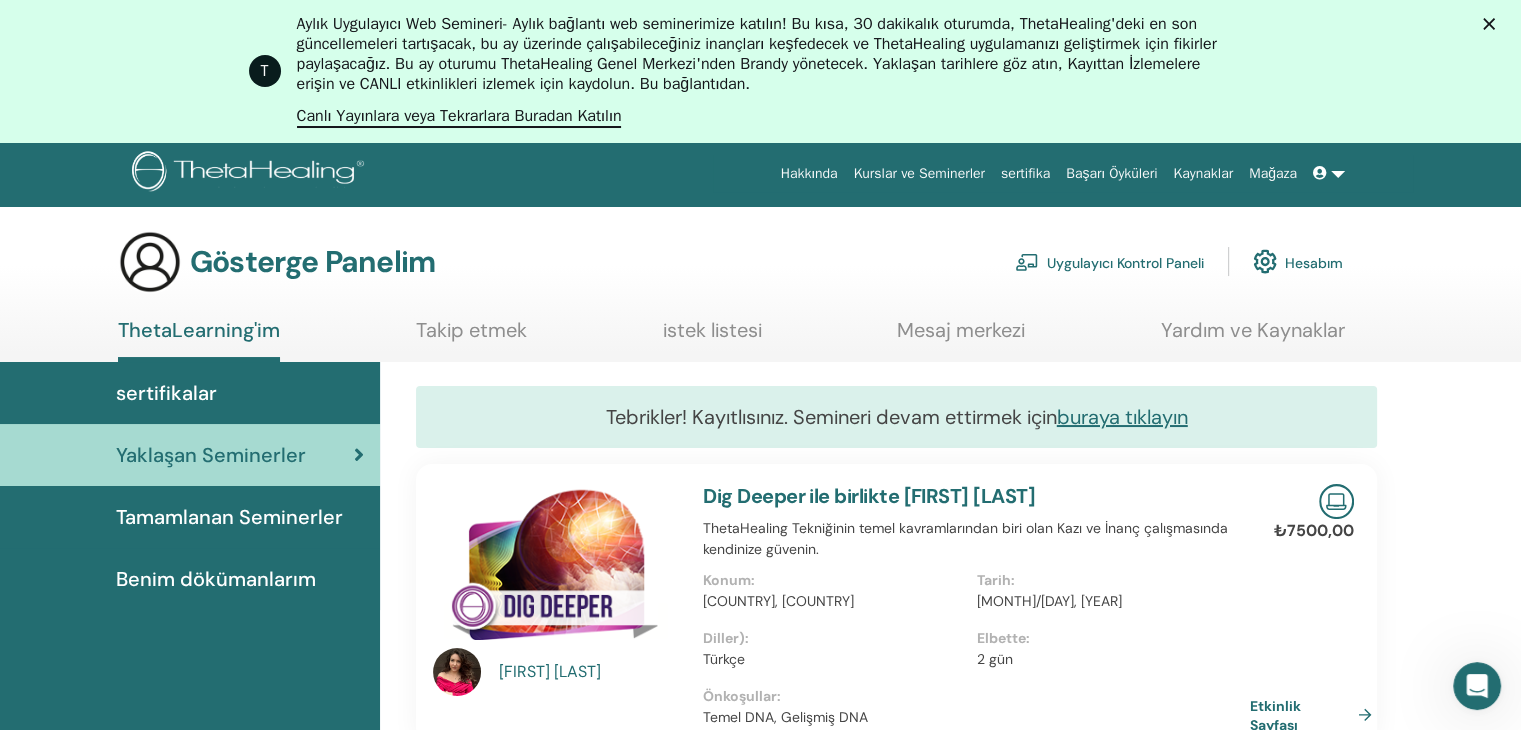 click on "Tamamlanan Seminerler" at bounding box center (229, 517) 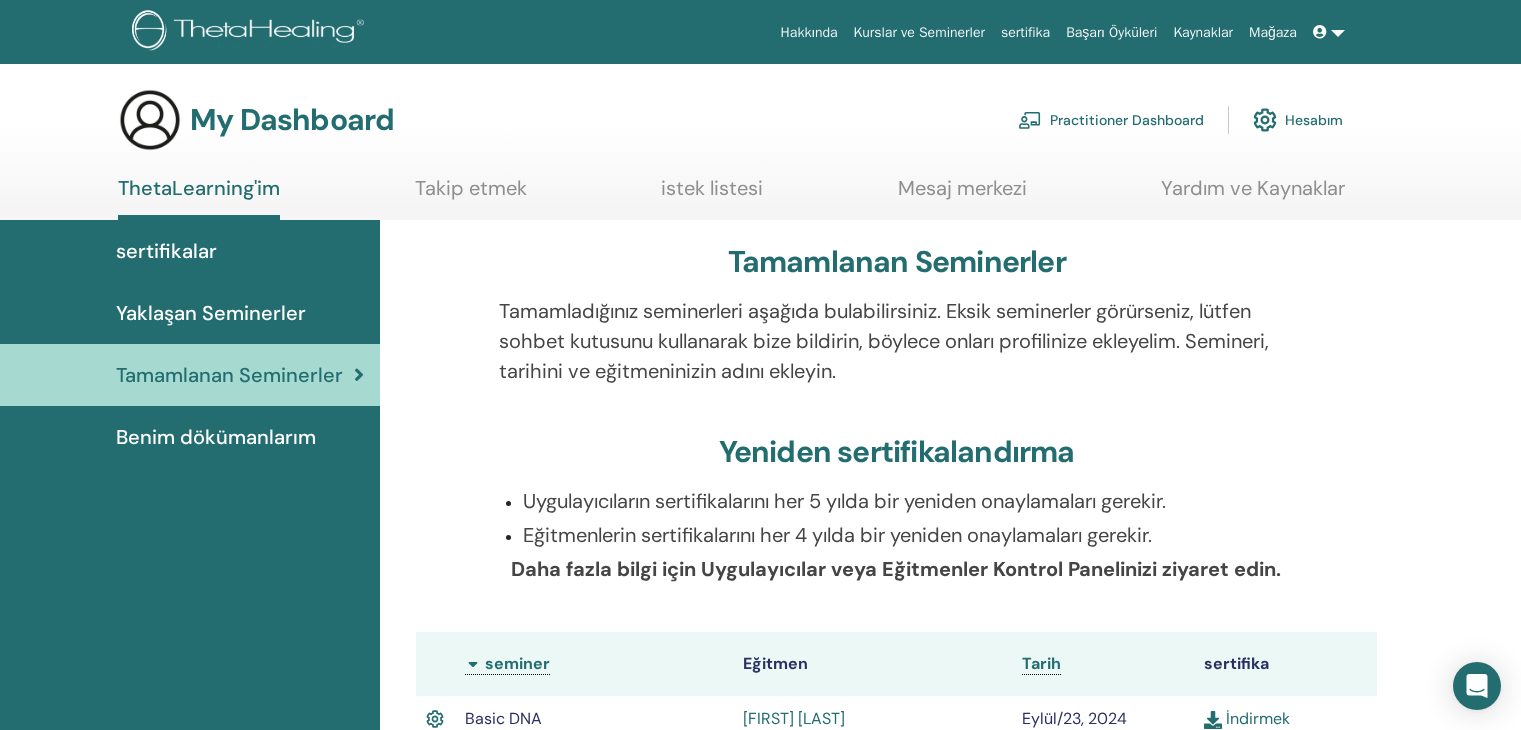 scroll, scrollTop: 0, scrollLeft: 0, axis: both 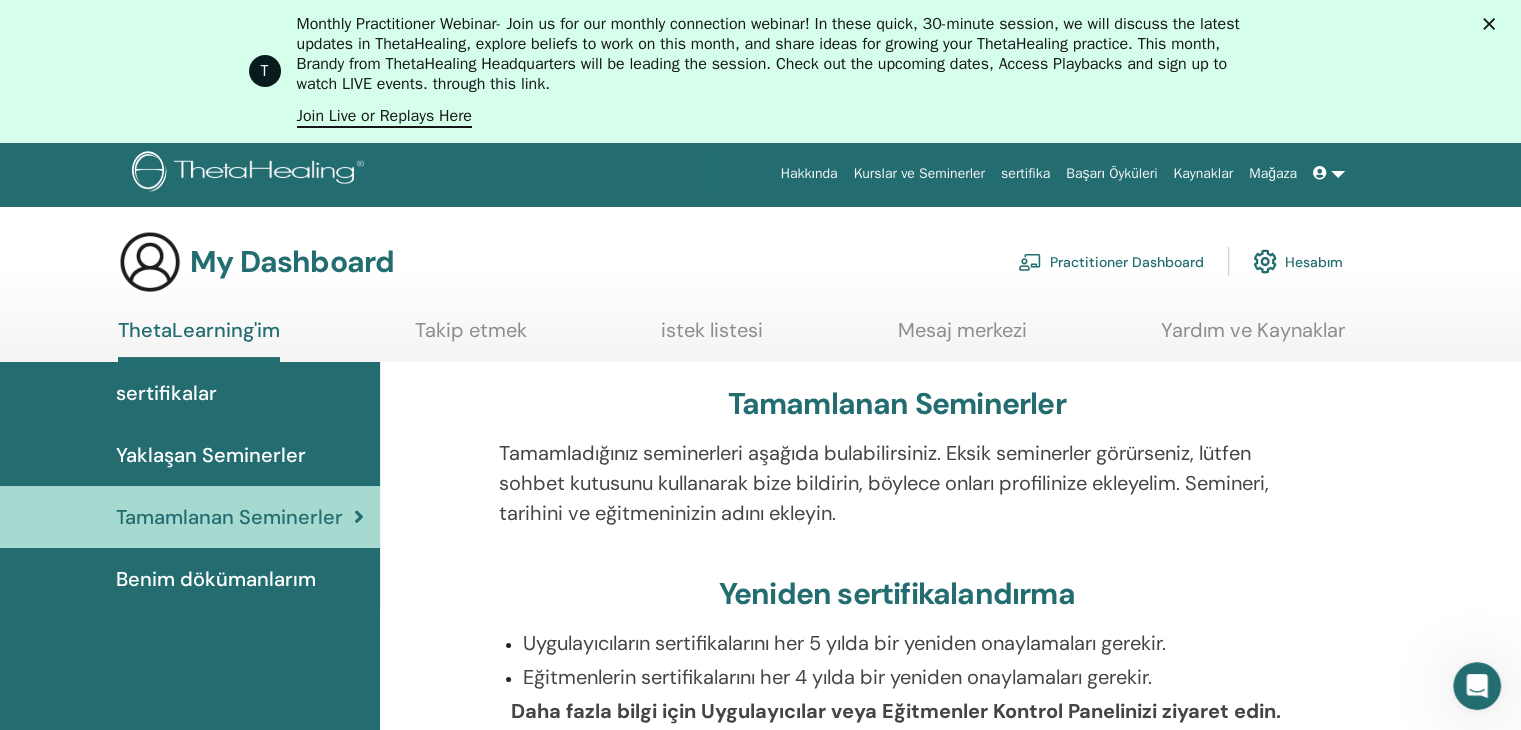 click on "Yaklaşan Seminerler" at bounding box center [211, 455] 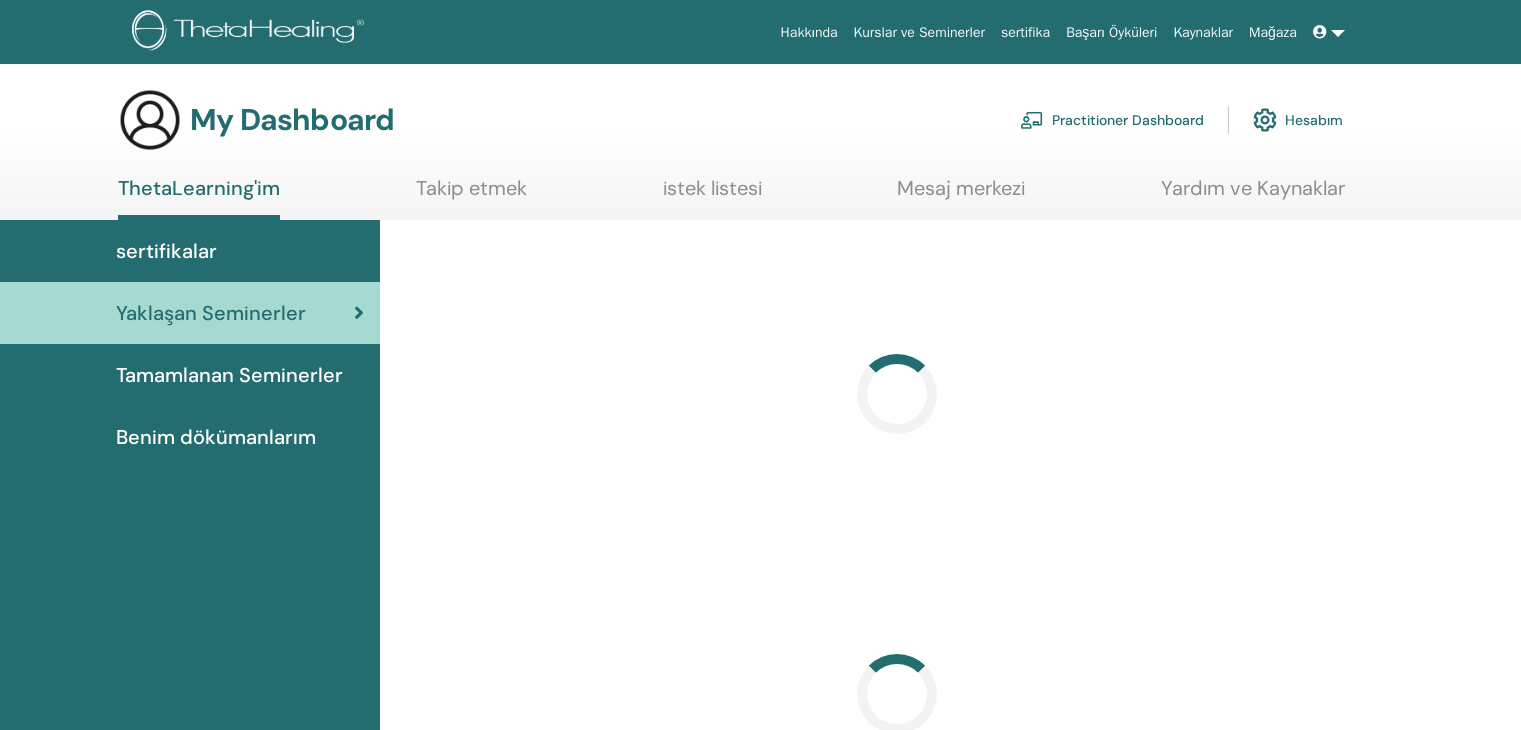 scroll, scrollTop: 0, scrollLeft: 0, axis: both 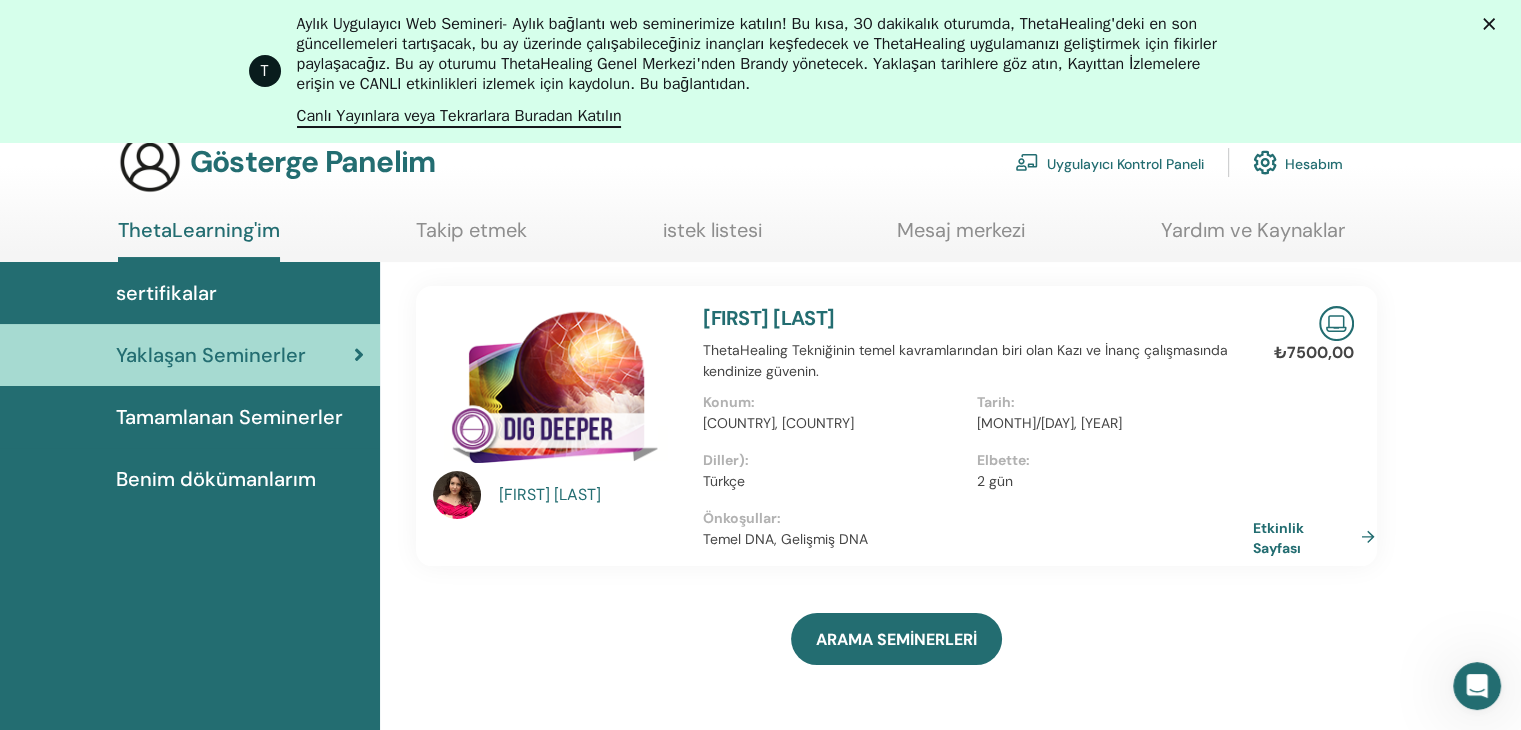 click on "Etkinlik Sayfası" at bounding box center [1278, 537] 